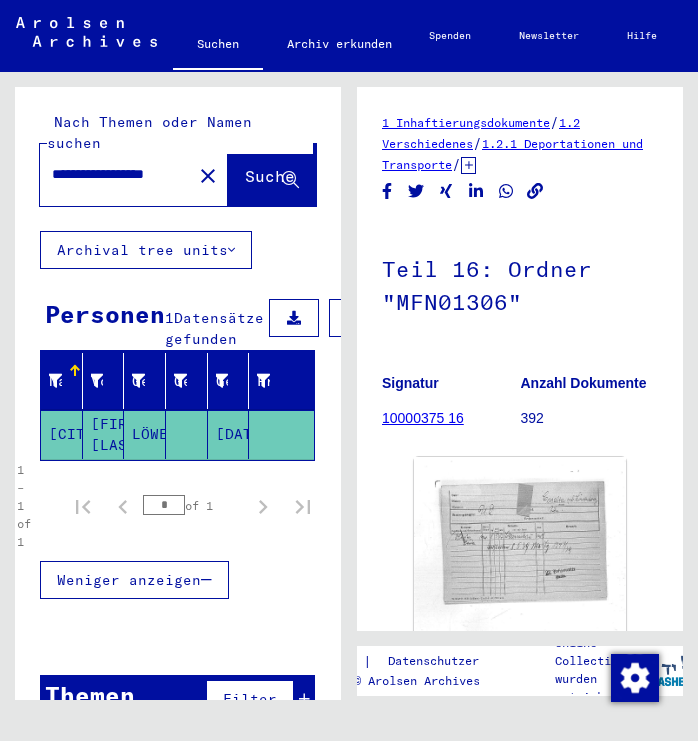scroll, scrollTop: 0, scrollLeft: 0, axis: both 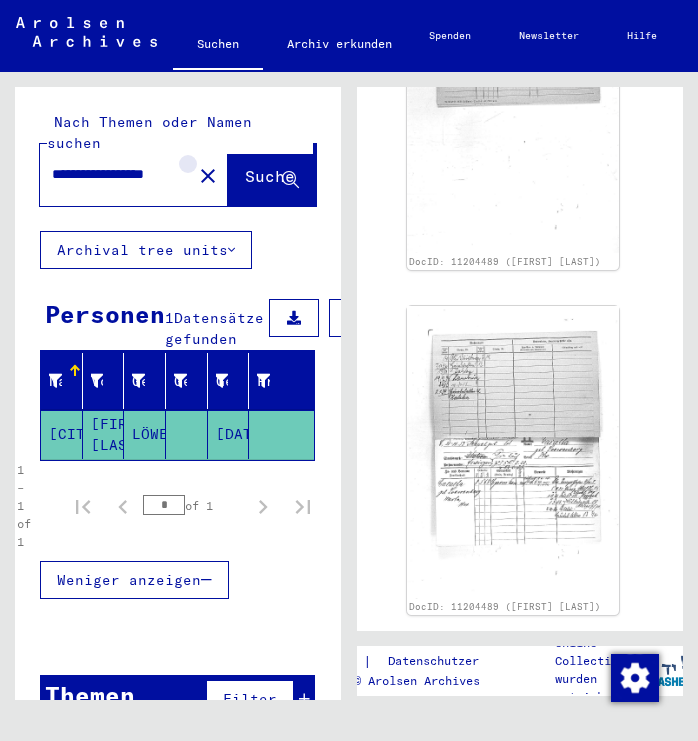 click on "close" 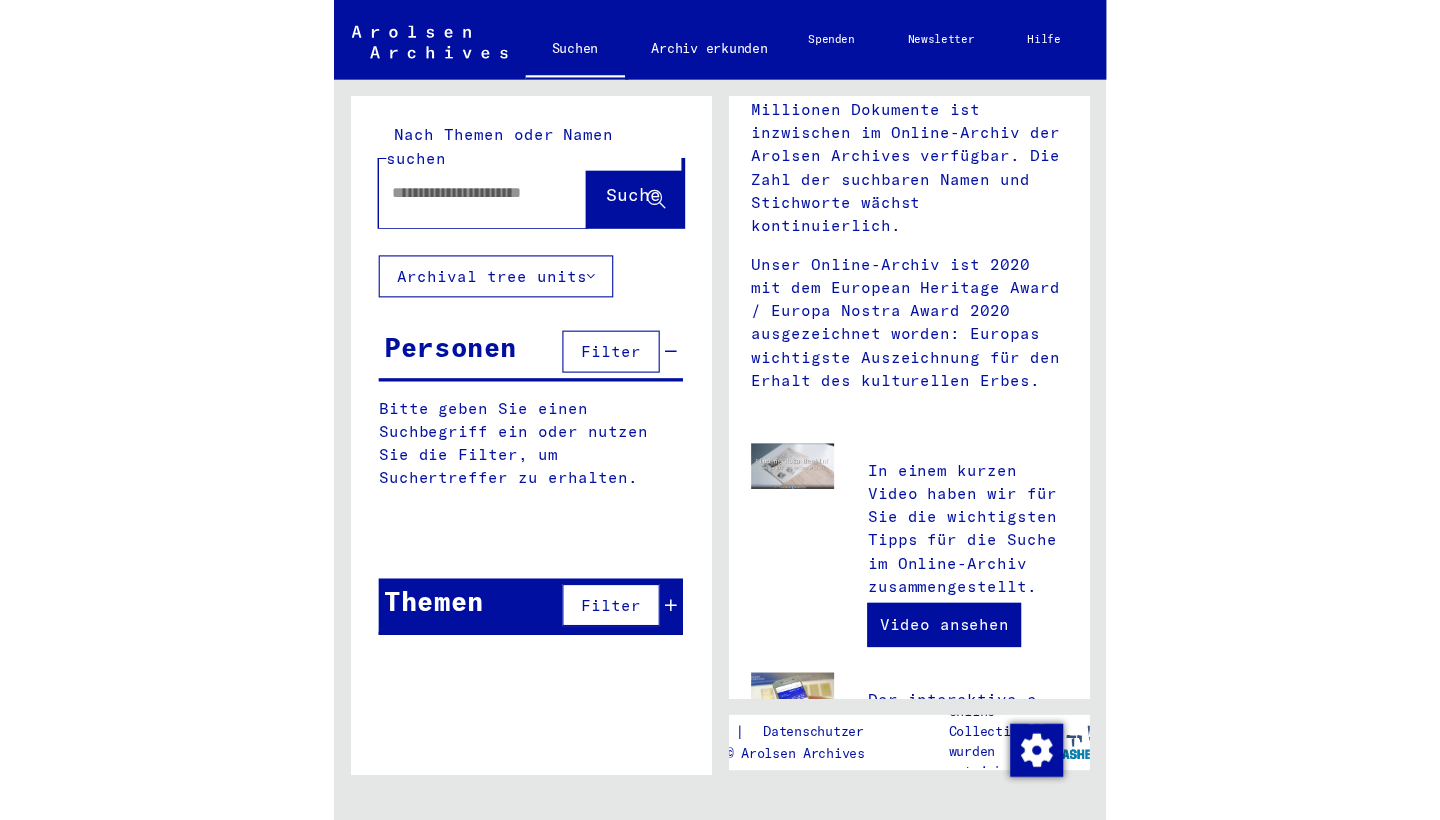 scroll, scrollTop: 0, scrollLeft: 0, axis: both 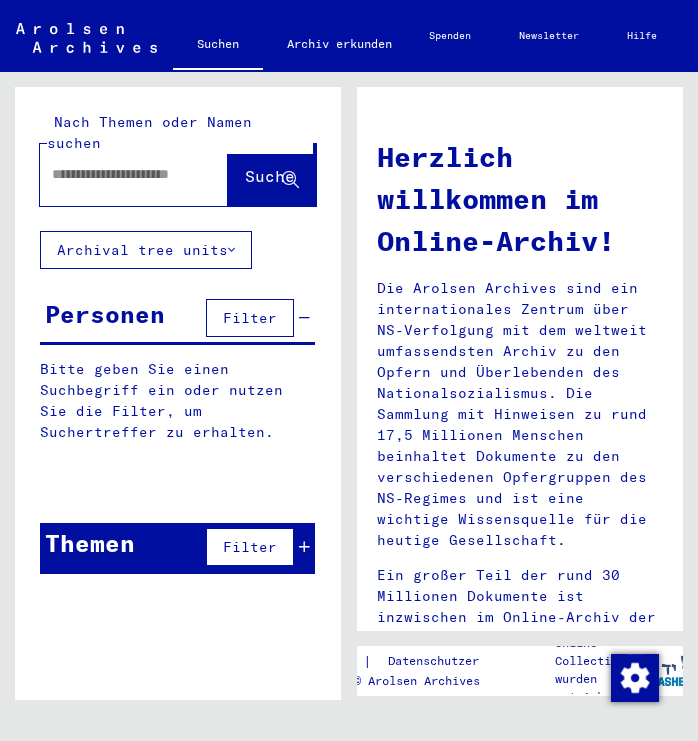 click at bounding box center (122, 174) 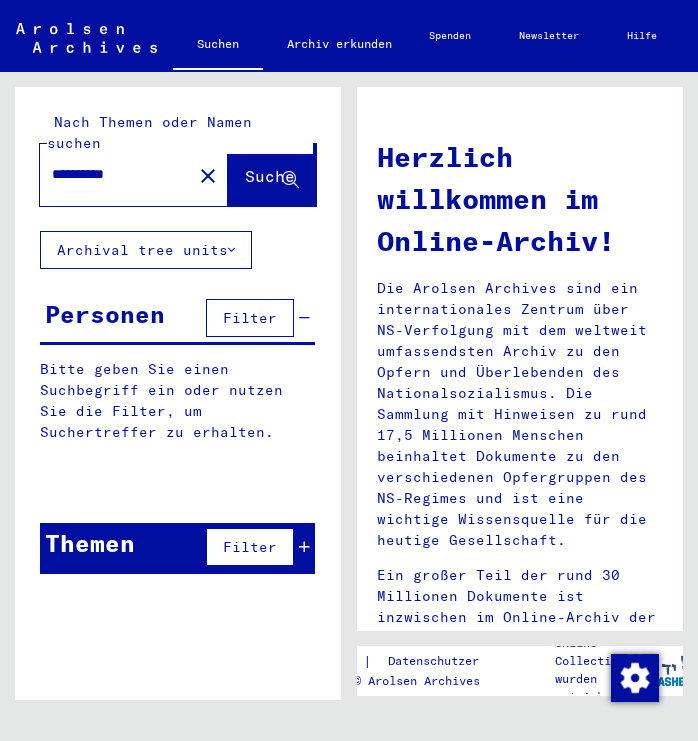 click on "Suche" 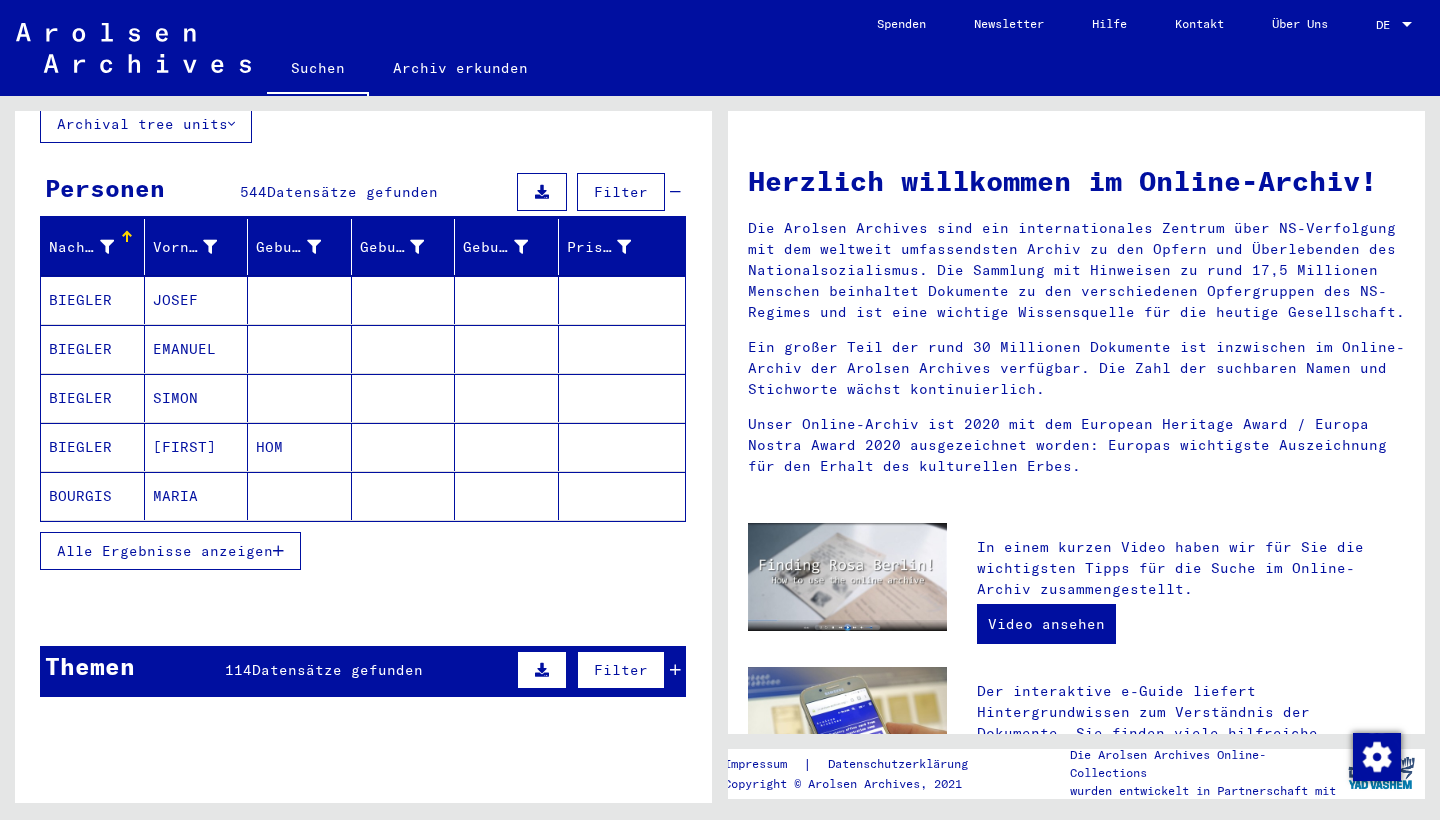 scroll, scrollTop: 149, scrollLeft: 0, axis: vertical 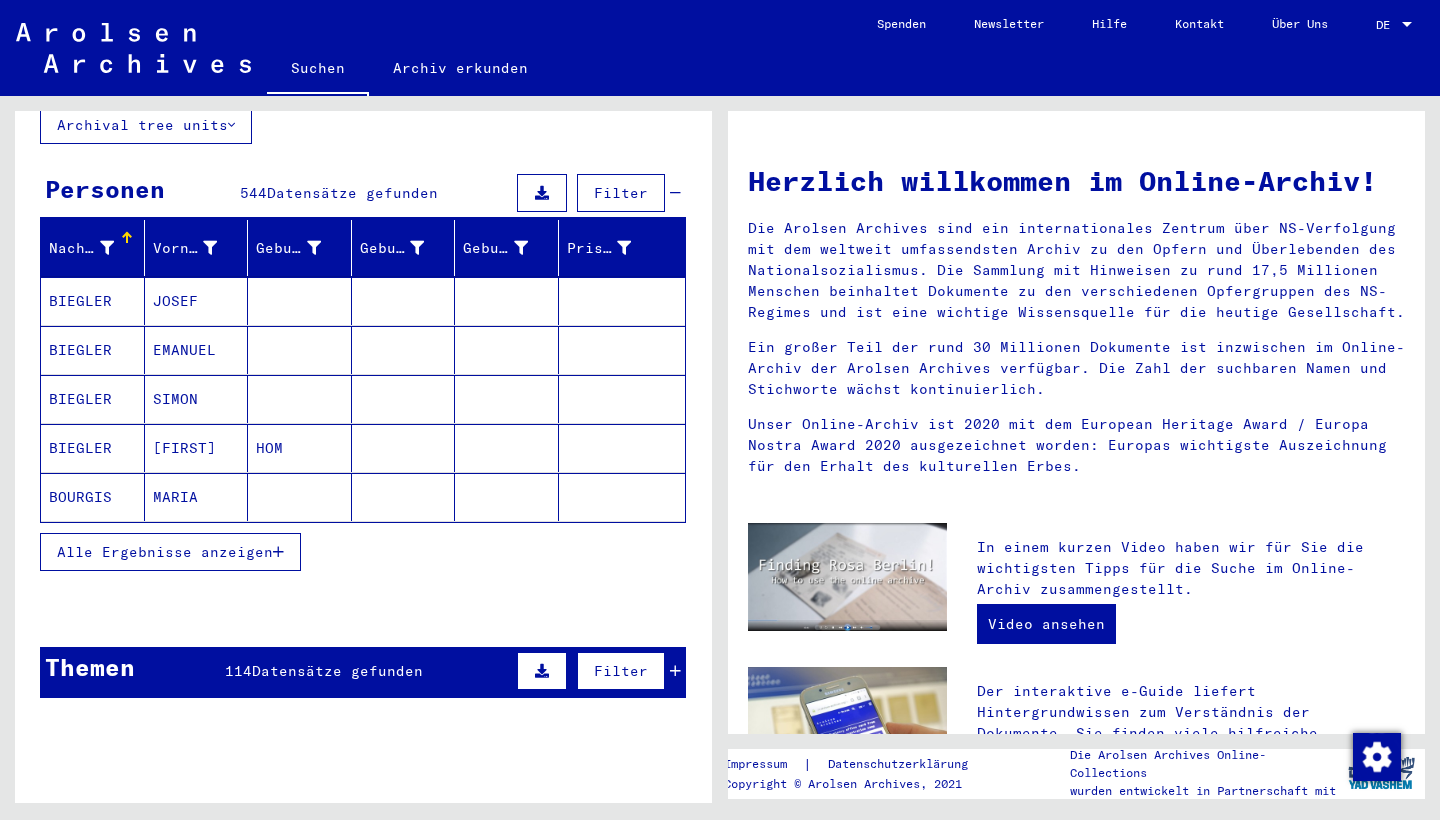 click on "Datensätze gefunden" at bounding box center (337, 671) 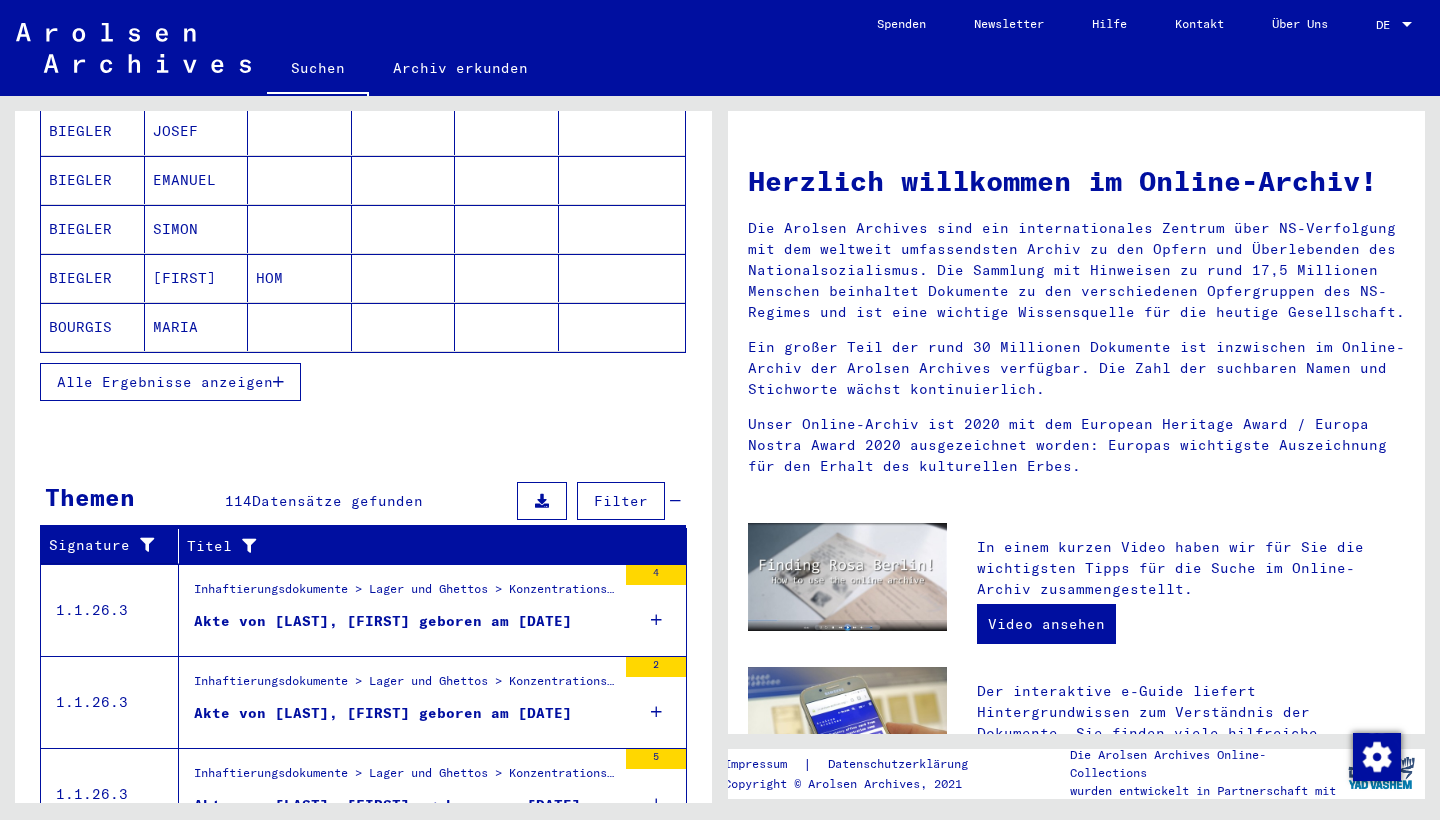 scroll, scrollTop: 404, scrollLeft: 0, axis: vertical 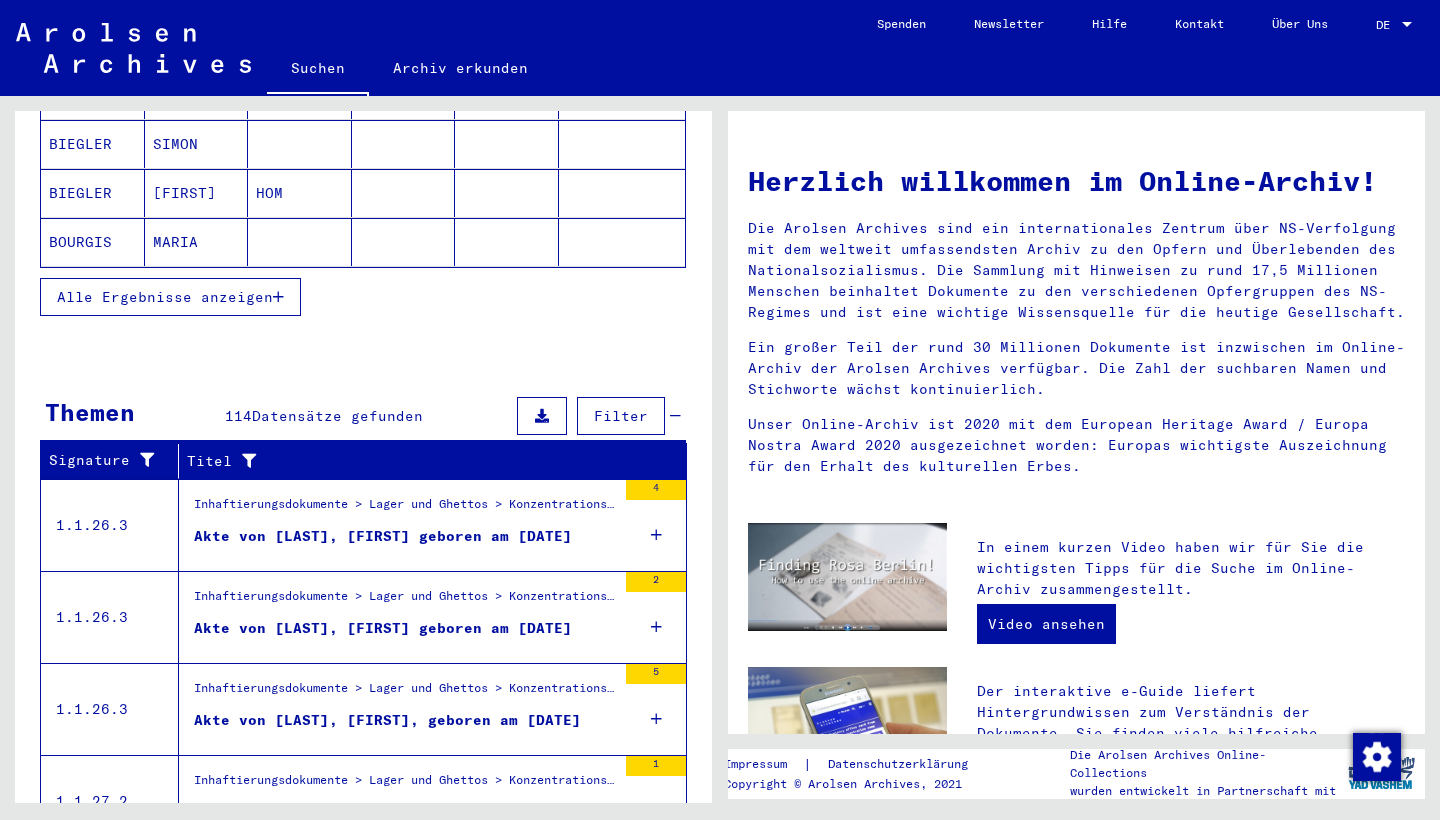 click on "Akte von [LAST], [FIRST] geboren am [DATE]" at bounding box center (383, 536) 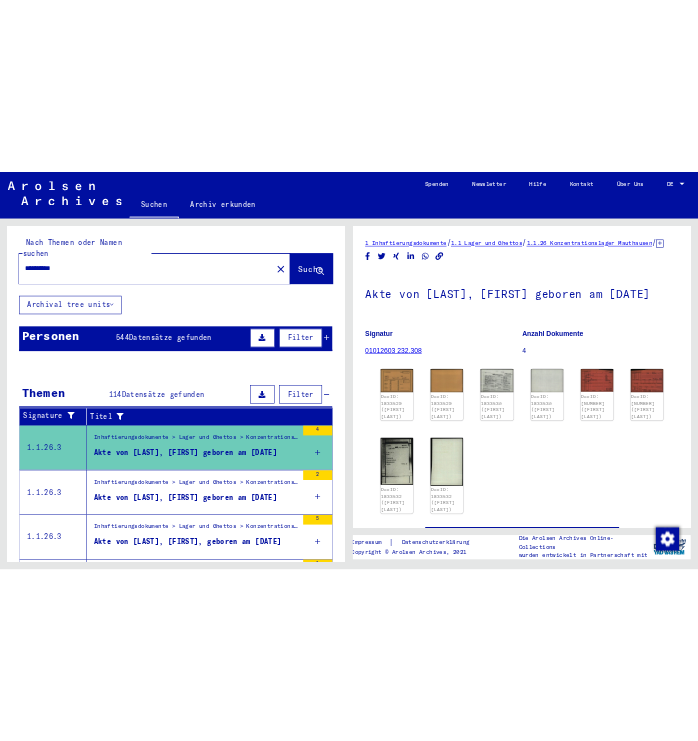 scroll, scrollTop: 0, scrollLeft: 0, axis: both 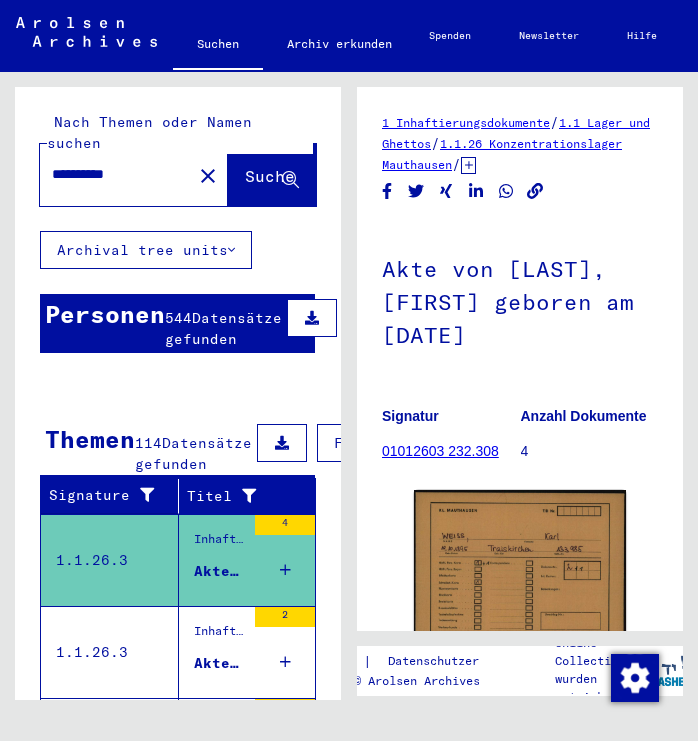 drag, startPoint x: 85, startPoint y: 153, endPoint x: 34, endPoint y: 153, distance: 51 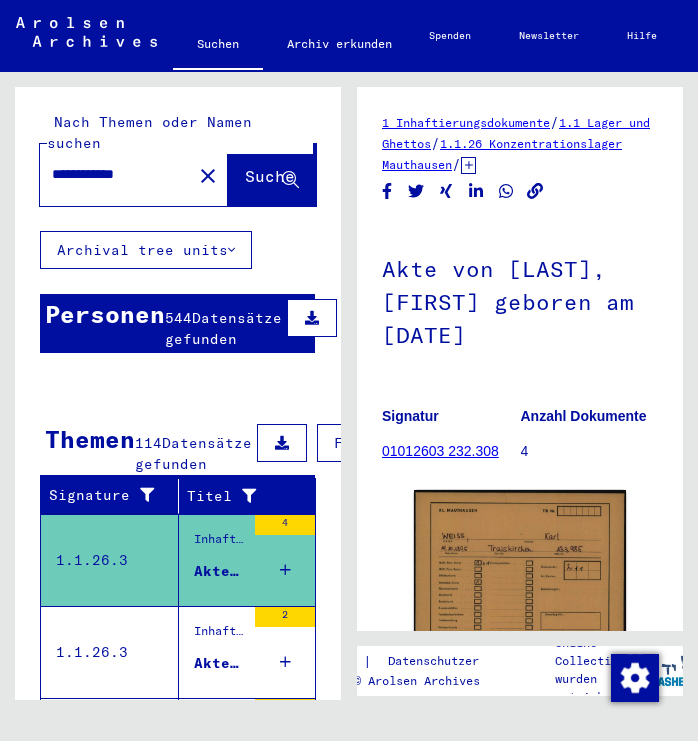 type on "**********" 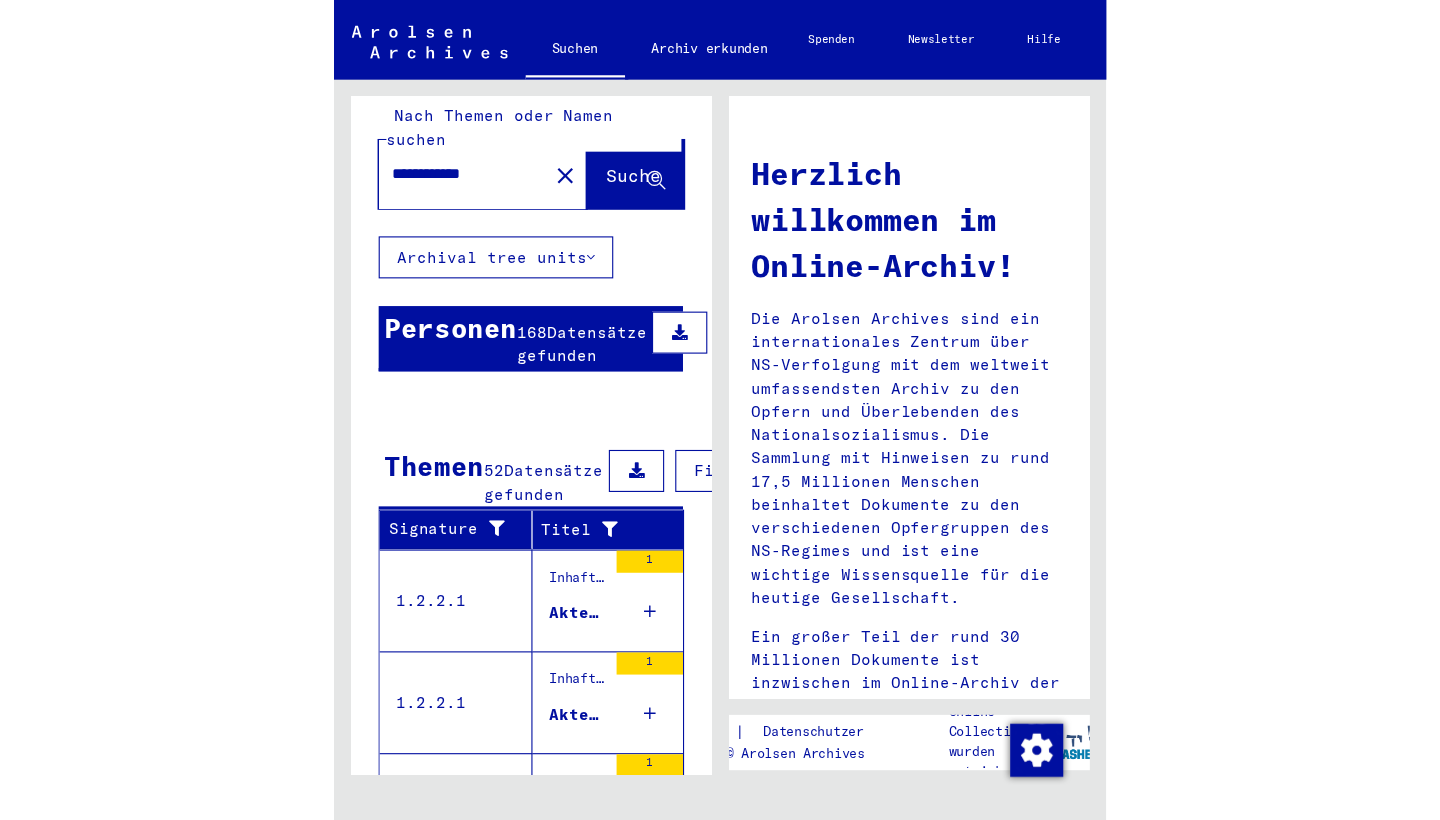scroll, scrollTop: 18, scrollLeft: 0, axis: vertical 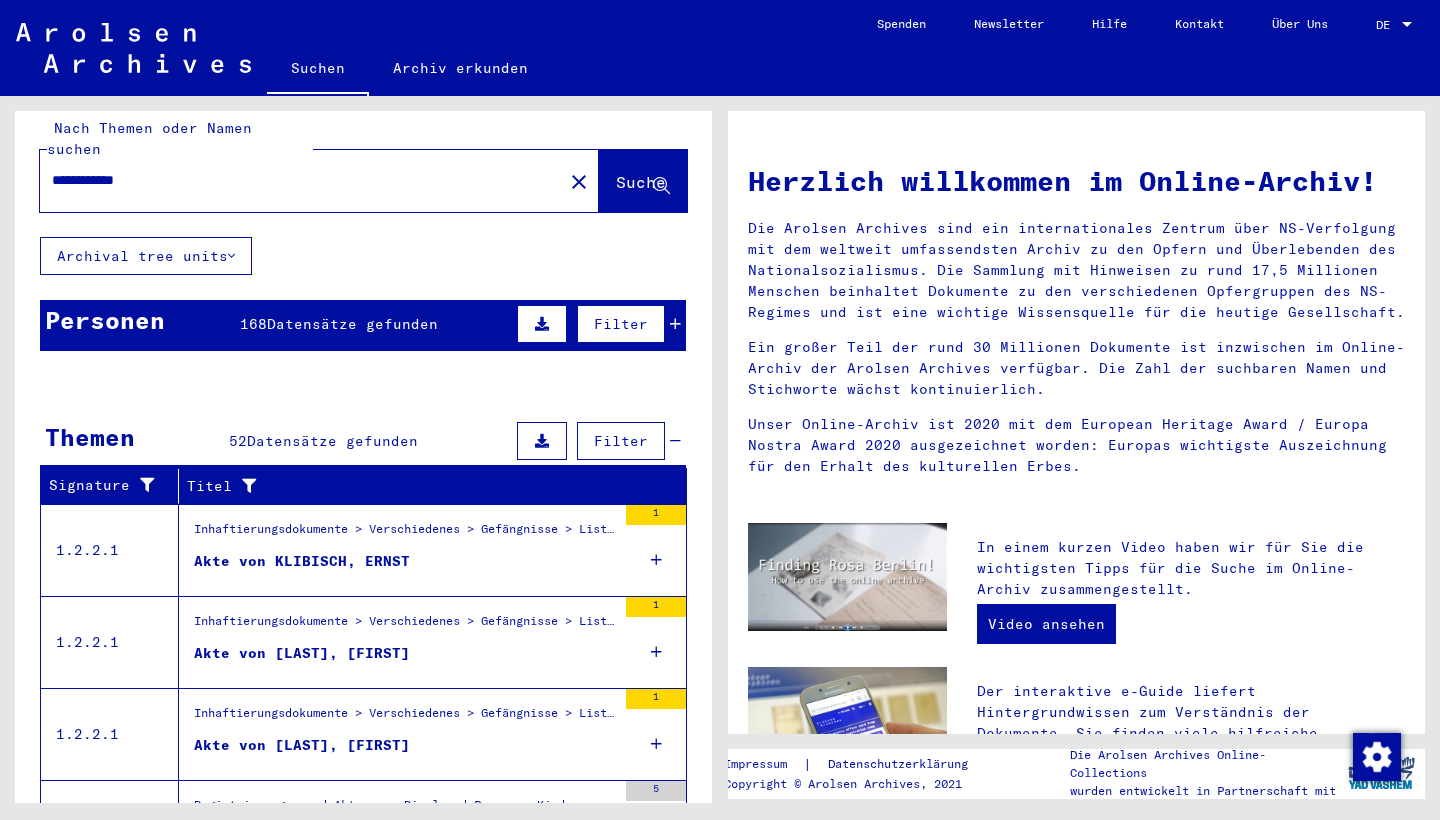 click on "Nachname   Vorname   Geburtsname   Geburt‏   Geburtsdatum   Prisoner #   [LAST]   [FIRST]   [LAST]   [CITY]   [DATE]   [NUMBER]   [LAST]   [FIRST]   [LAST]   [CITY]   [DATE]   [NUMBER]   [LAST] [LAST]   [FIRST]         [YEAR]      [LAST] [LAST]   [FIRST]               [LAST]   [FIRST]   [LAST]      [DATE]   [NUMBER]" at bounding box center (363, 502) 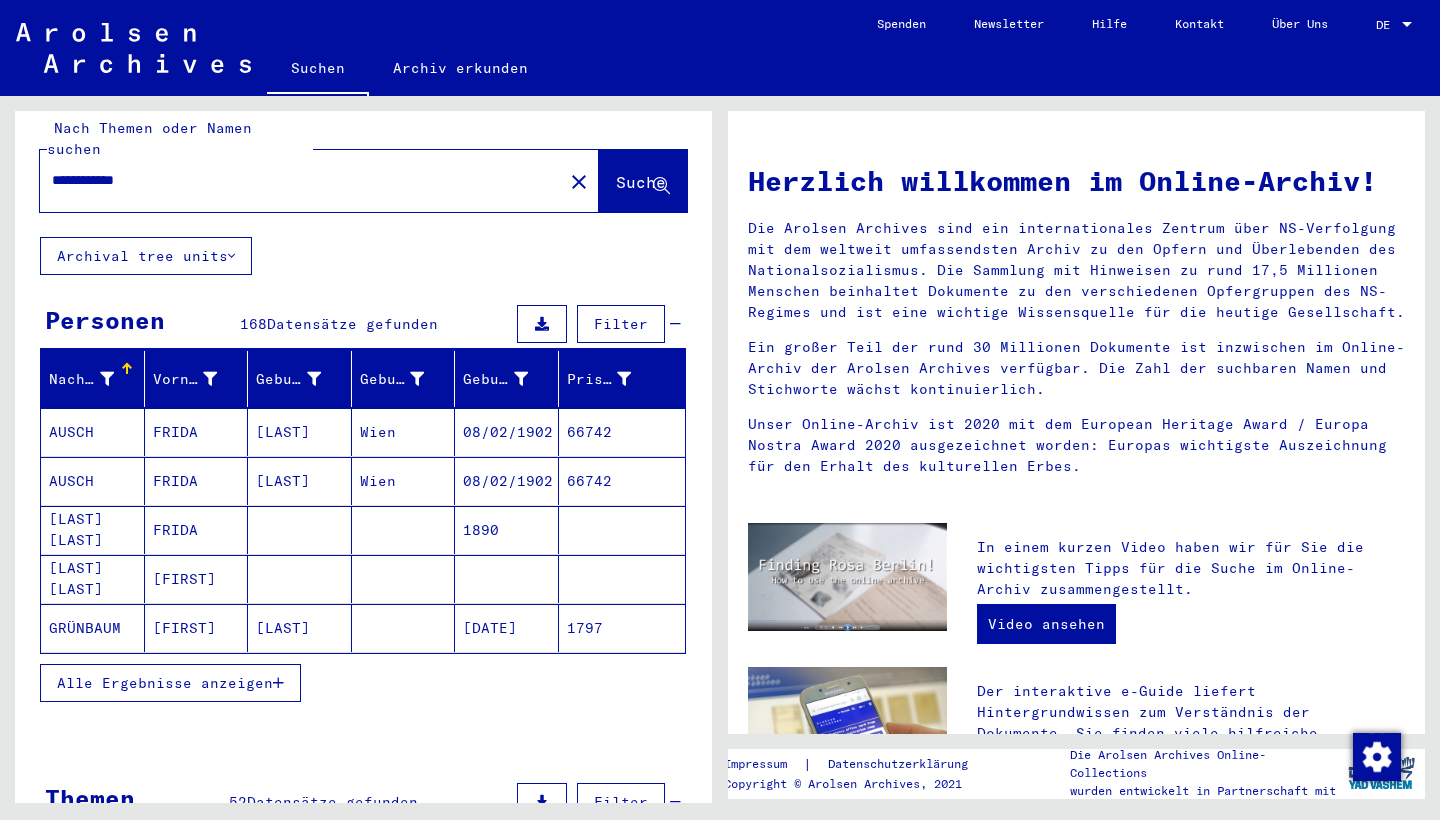 click on "FRIDA" at bounding box center (197, 481) 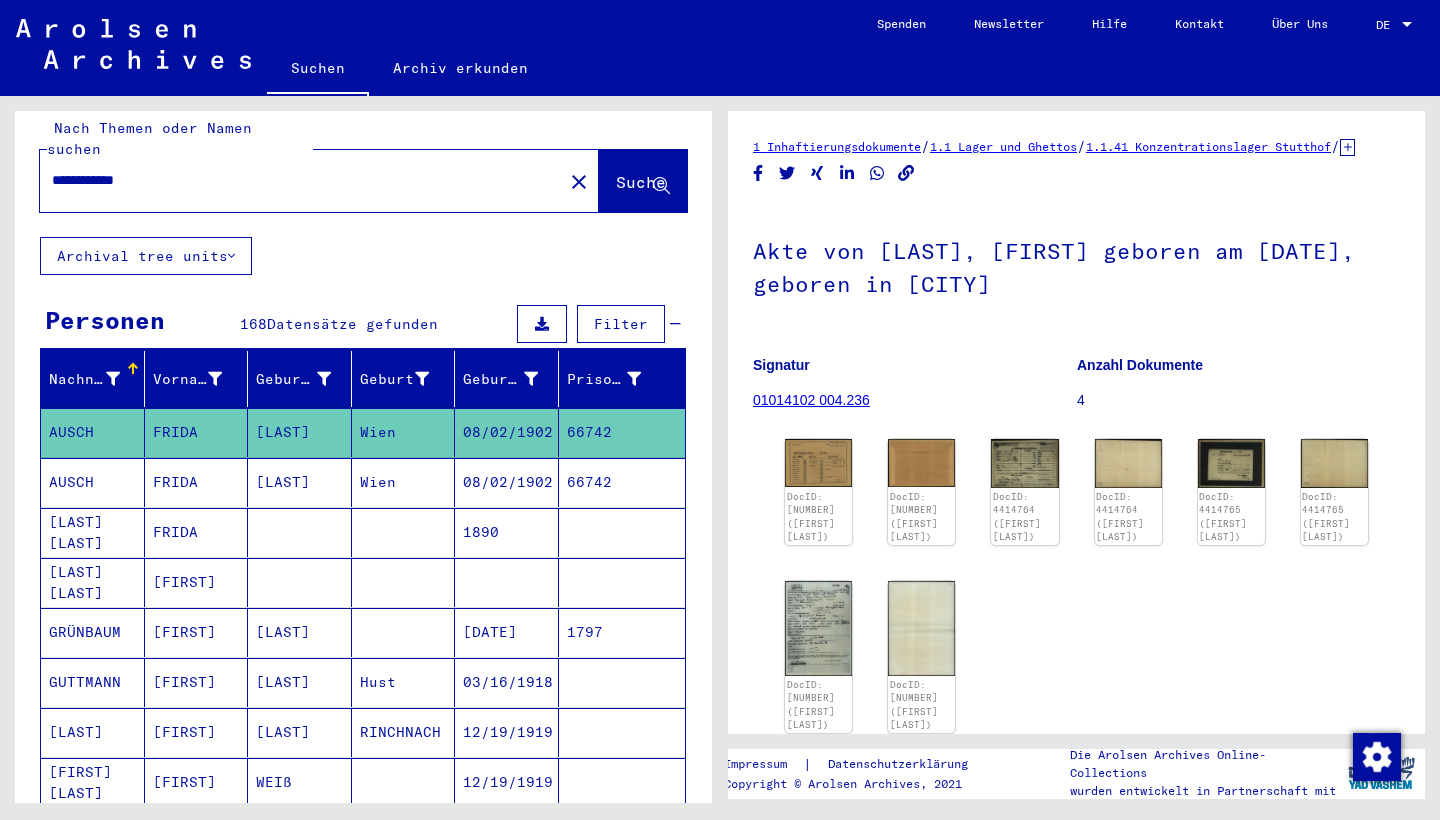 scroll, scrollTop: 0, scrollLeft: 0, axis: both 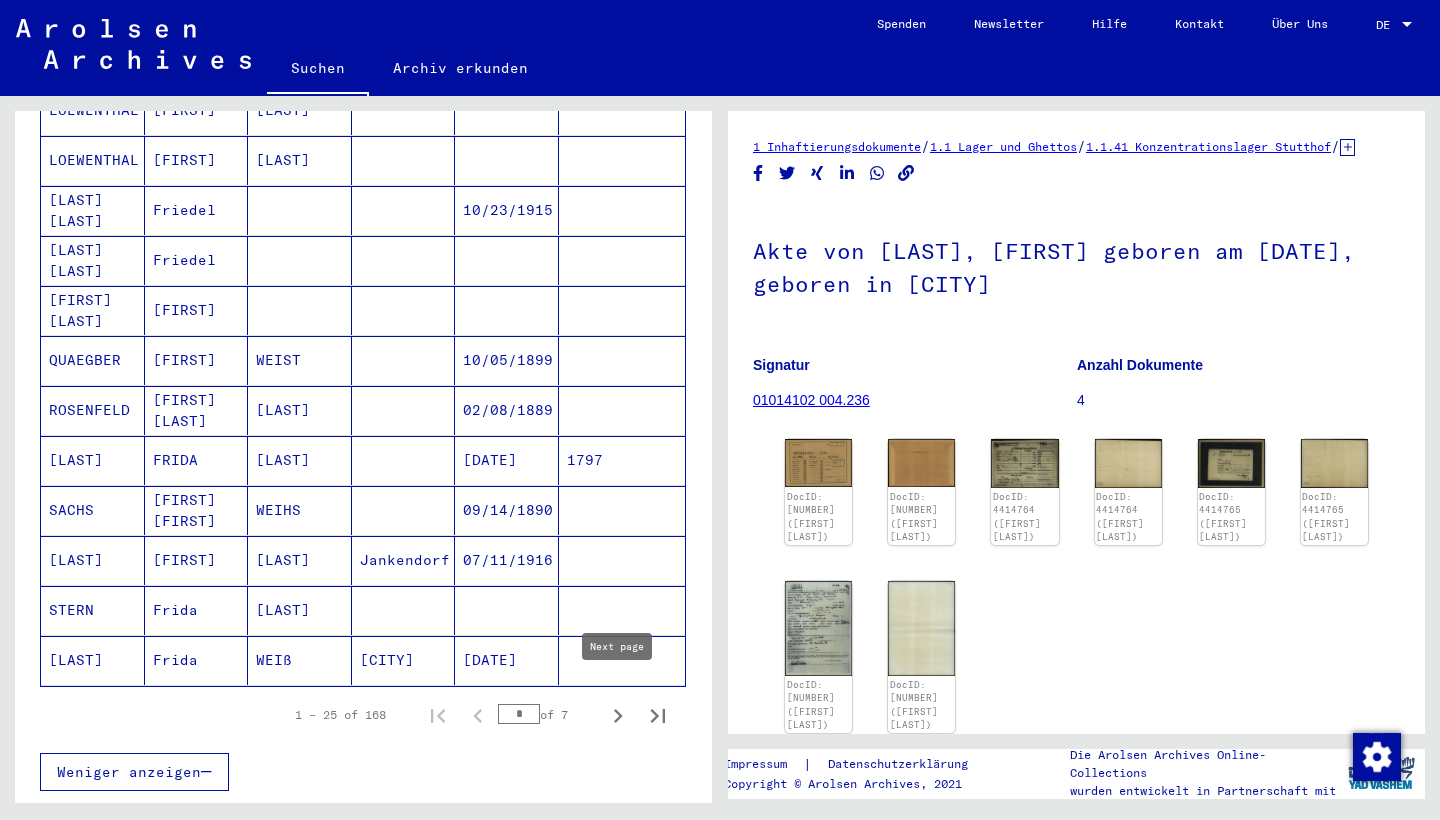 click 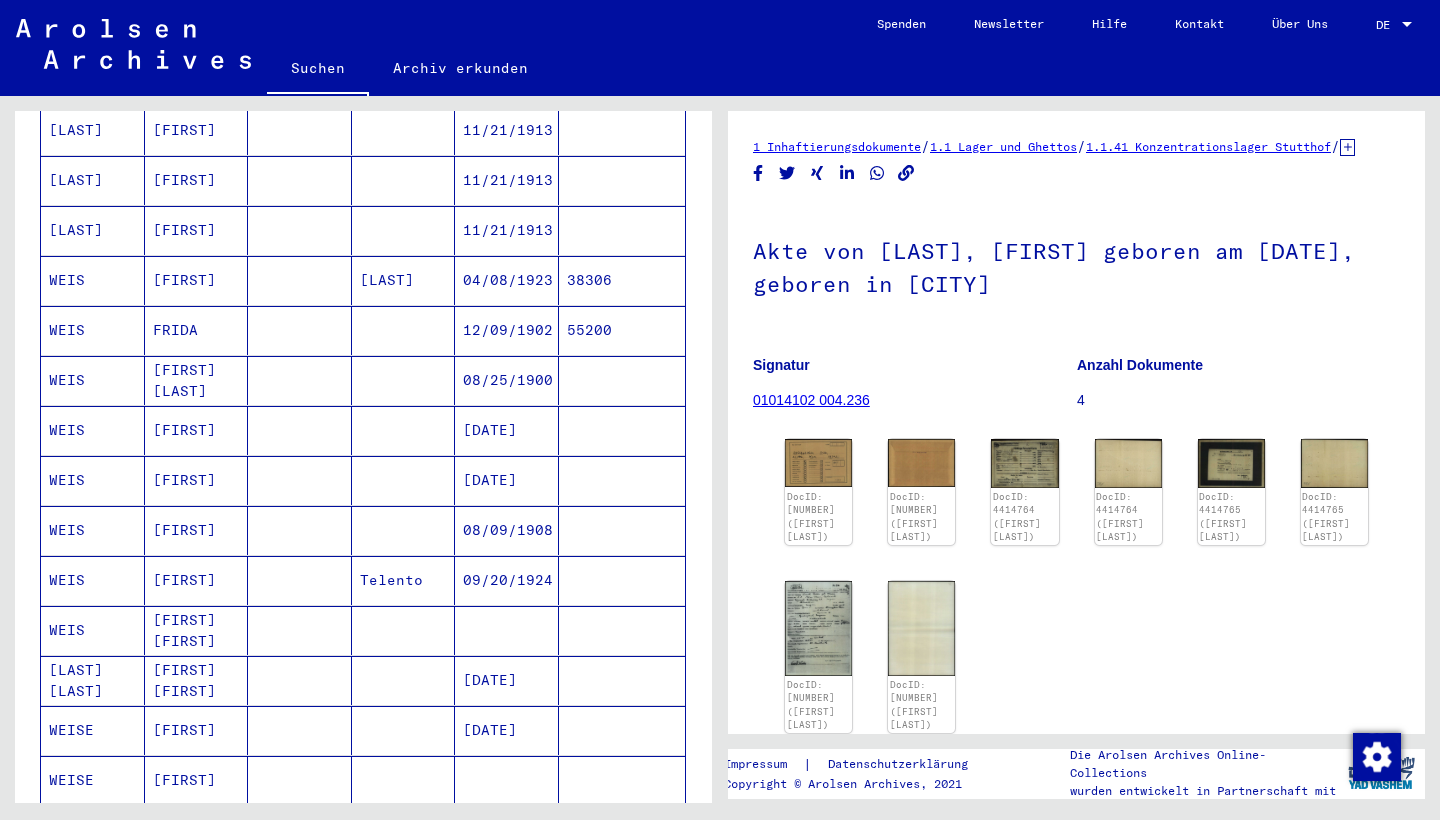 scroll, scrollTop: 1003, scrollLeft: 0, axis: vertical 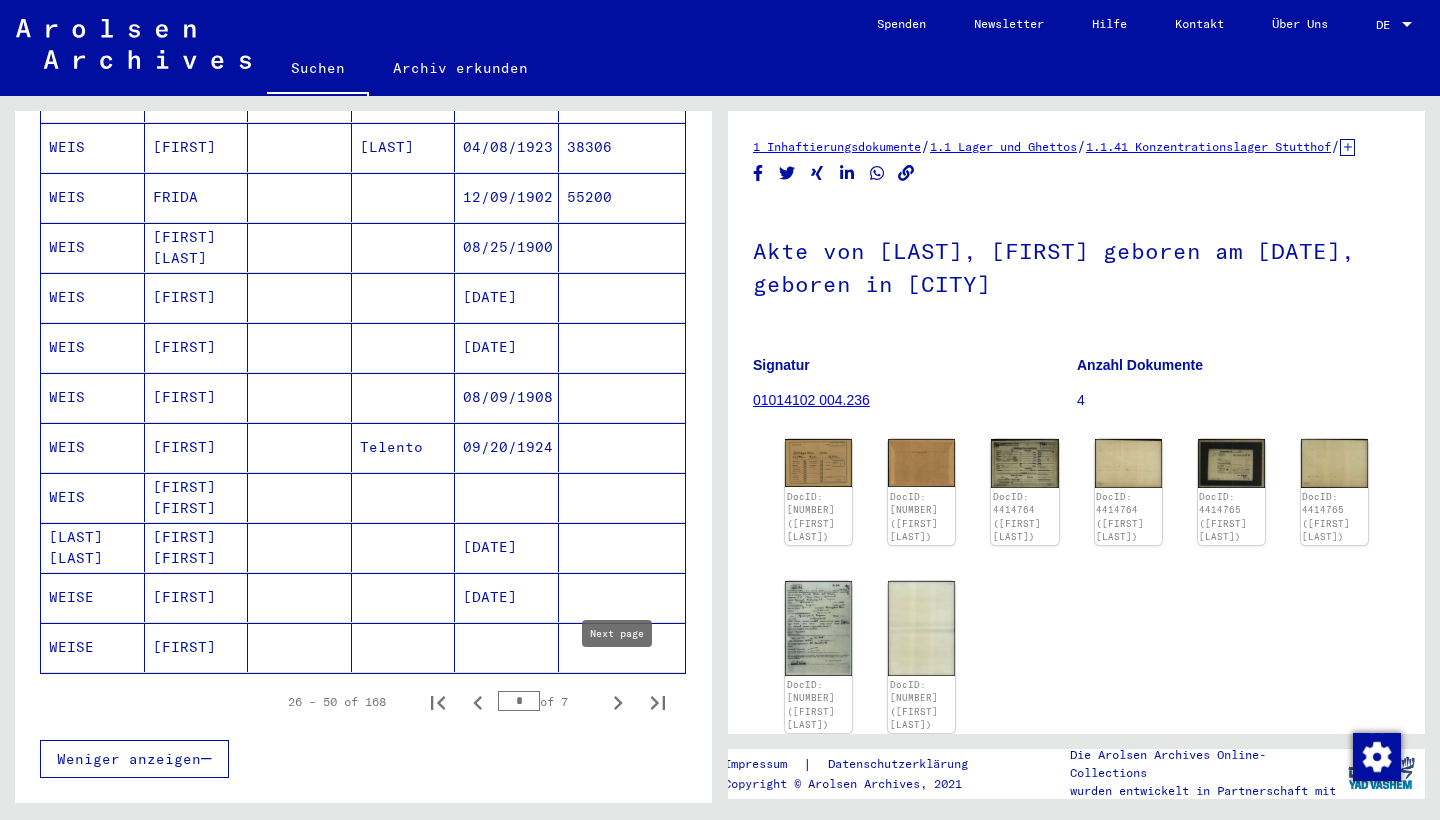 click 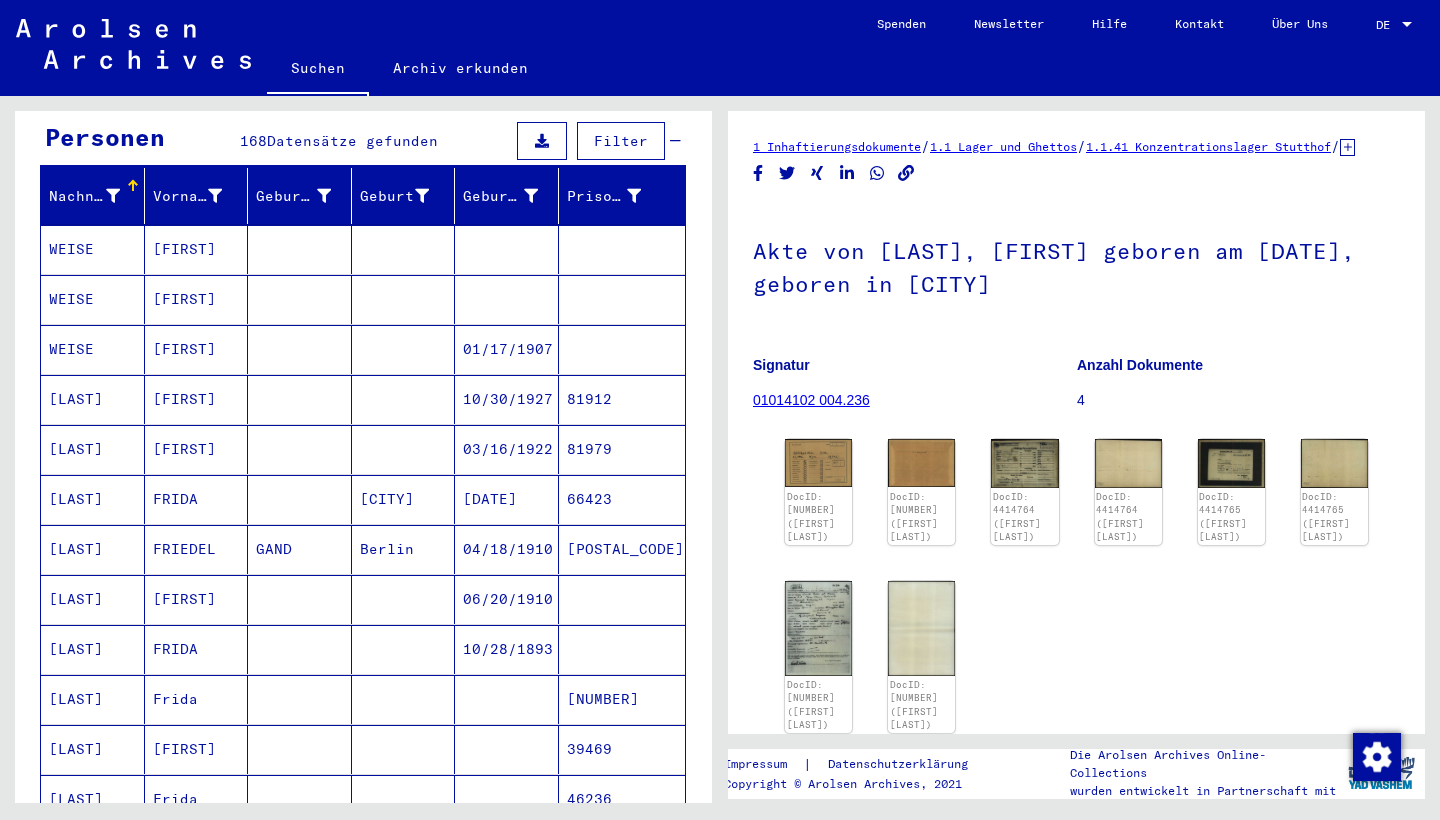 scroll, scrollTop: 203, scrollLeft: 0, axis: vertical 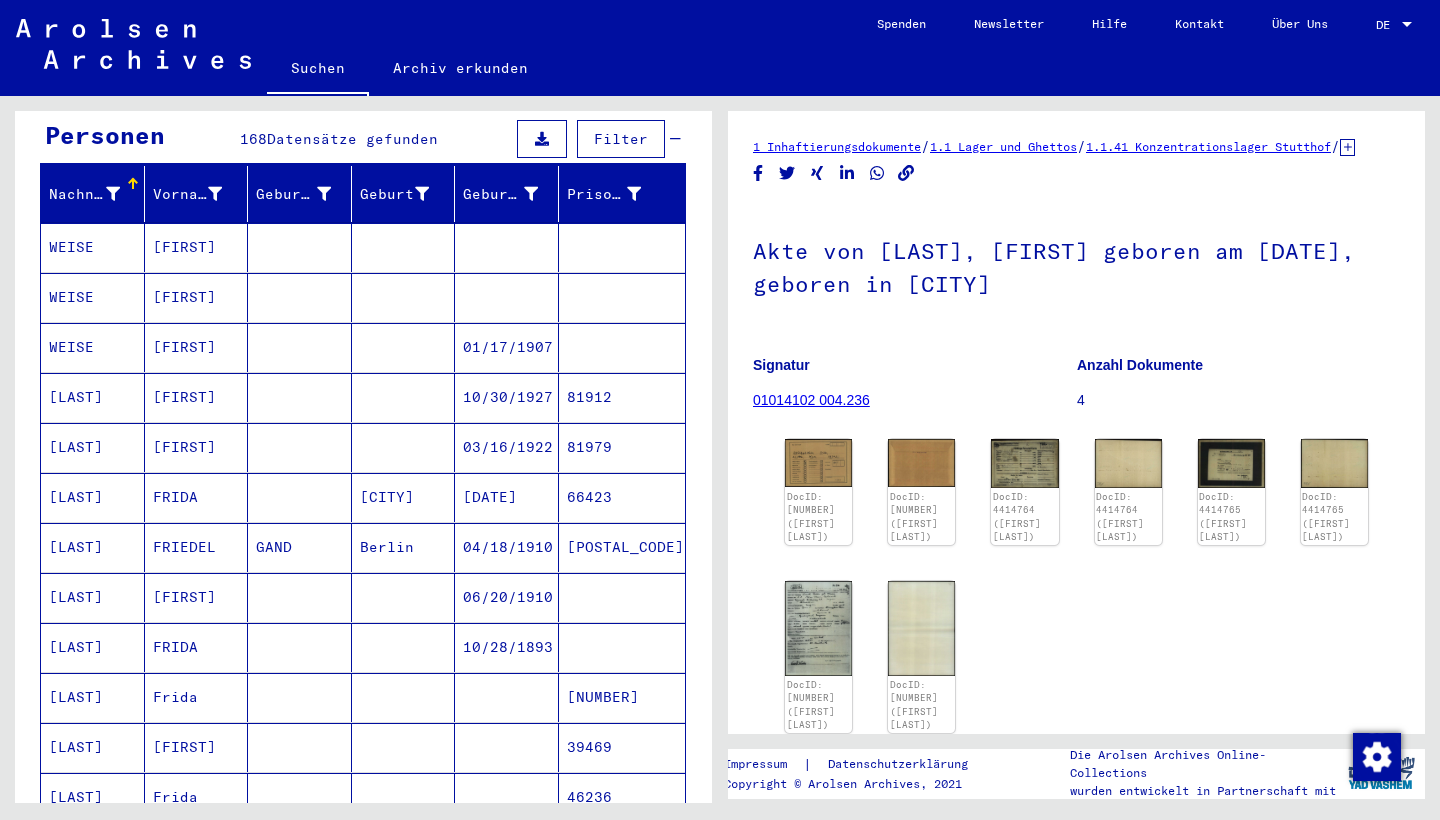 click on "[FIRST]" at bounding box center (197, 447) 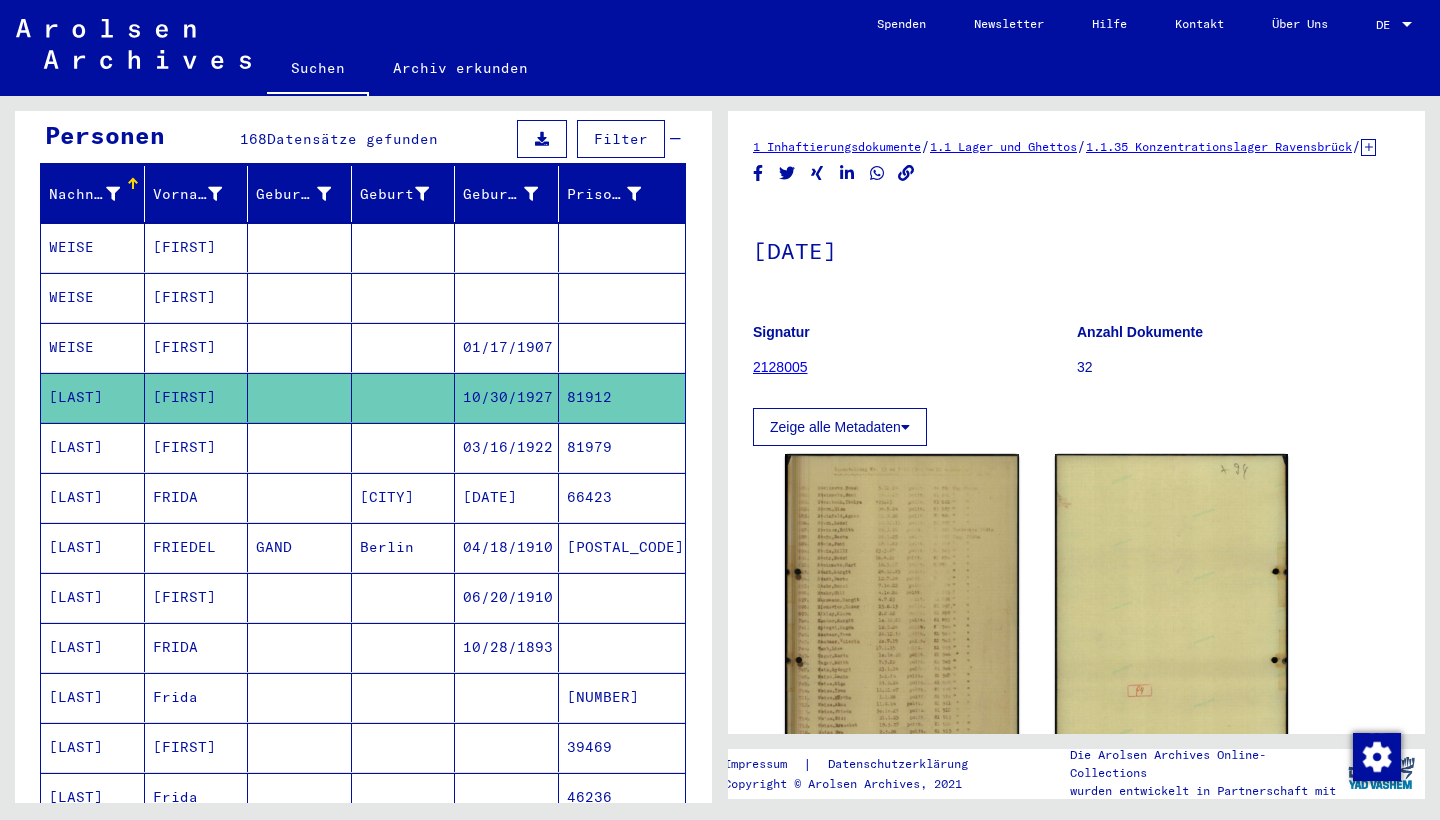scroll, scrollTop: 0, scrollLeft: 0, axis: both 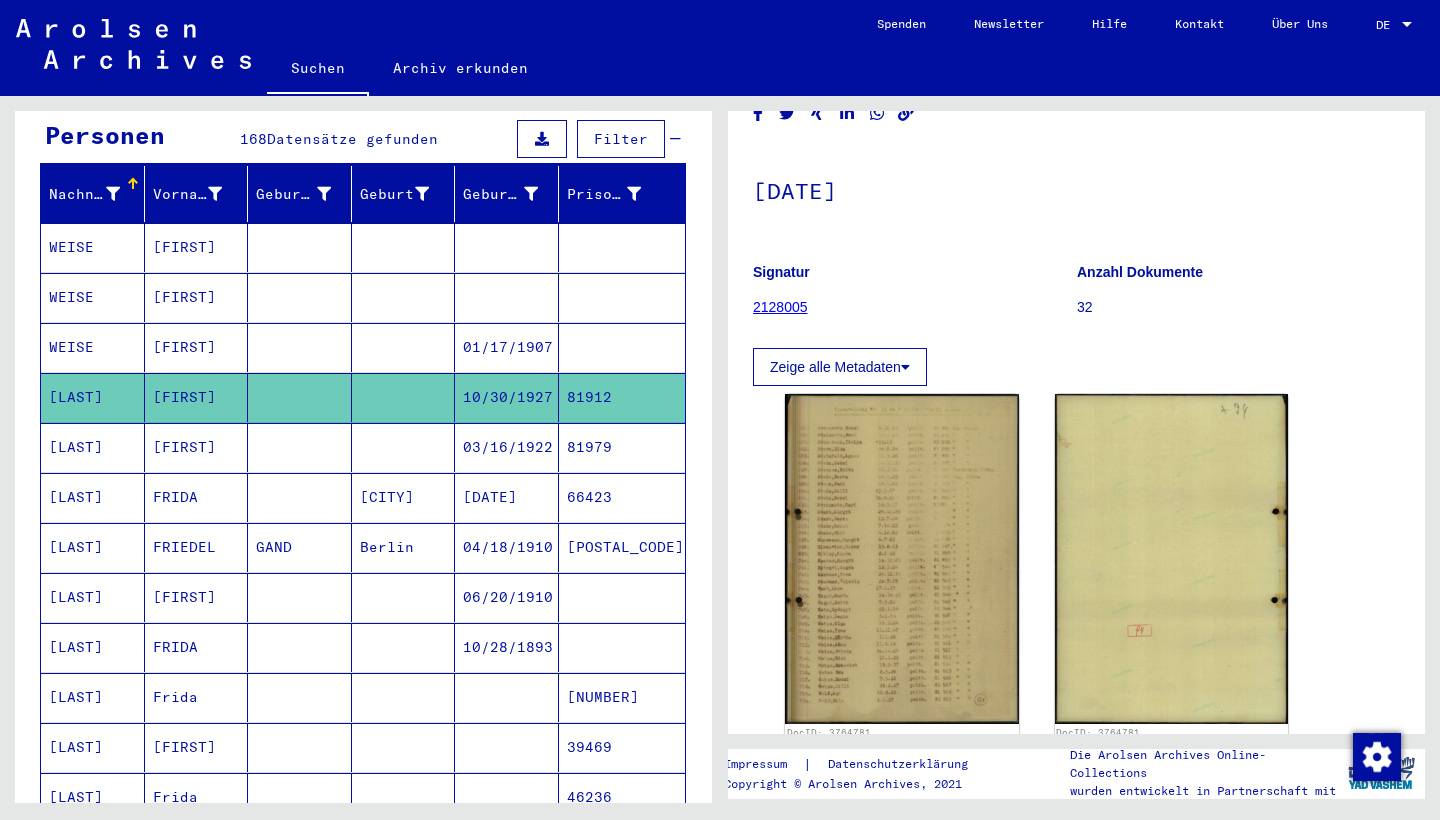 click on "[FIRST]" at bounding box center [197, 497] 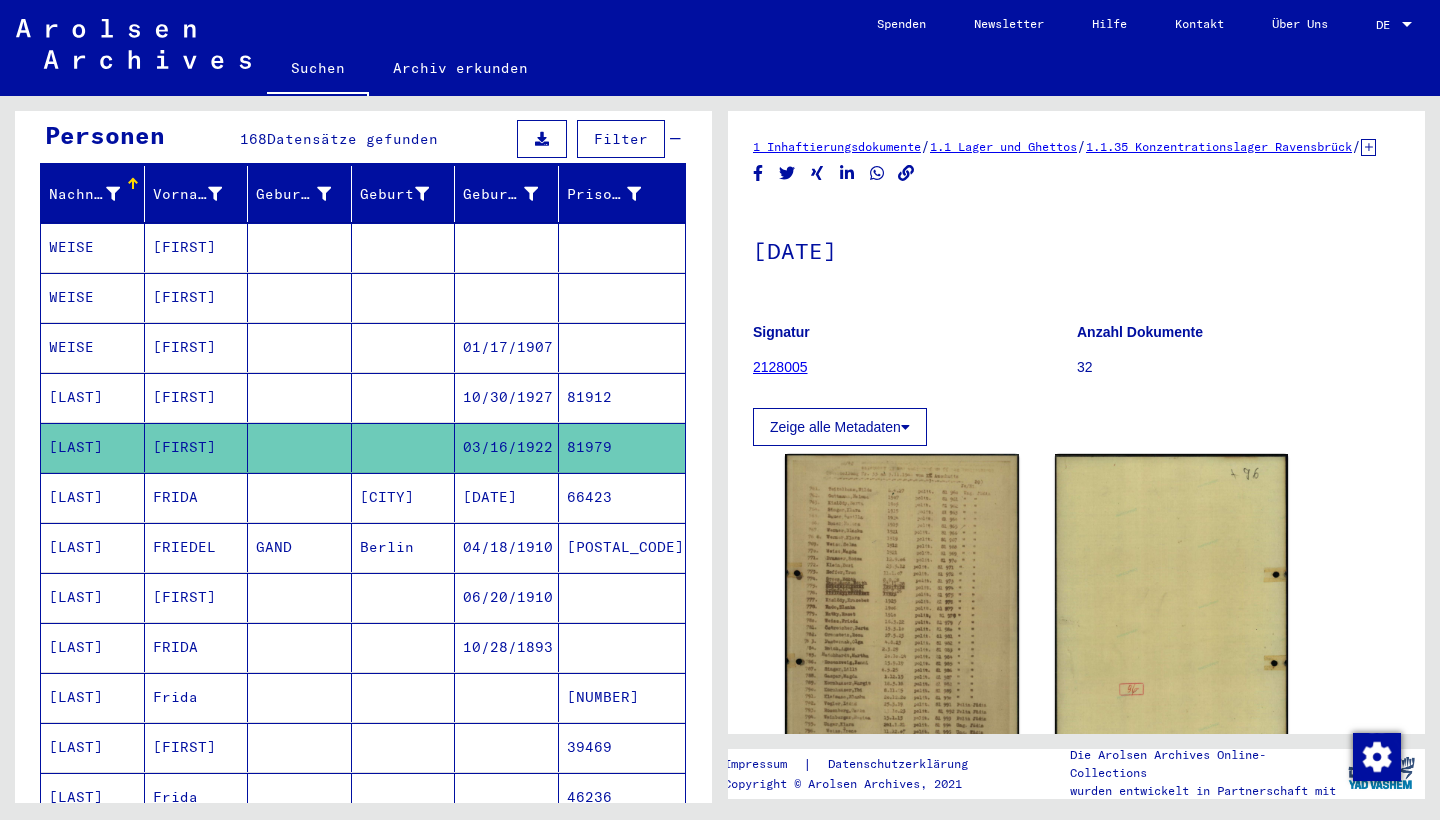 scroll, scrollTop: 0, scrollLeft: 0, axis: both 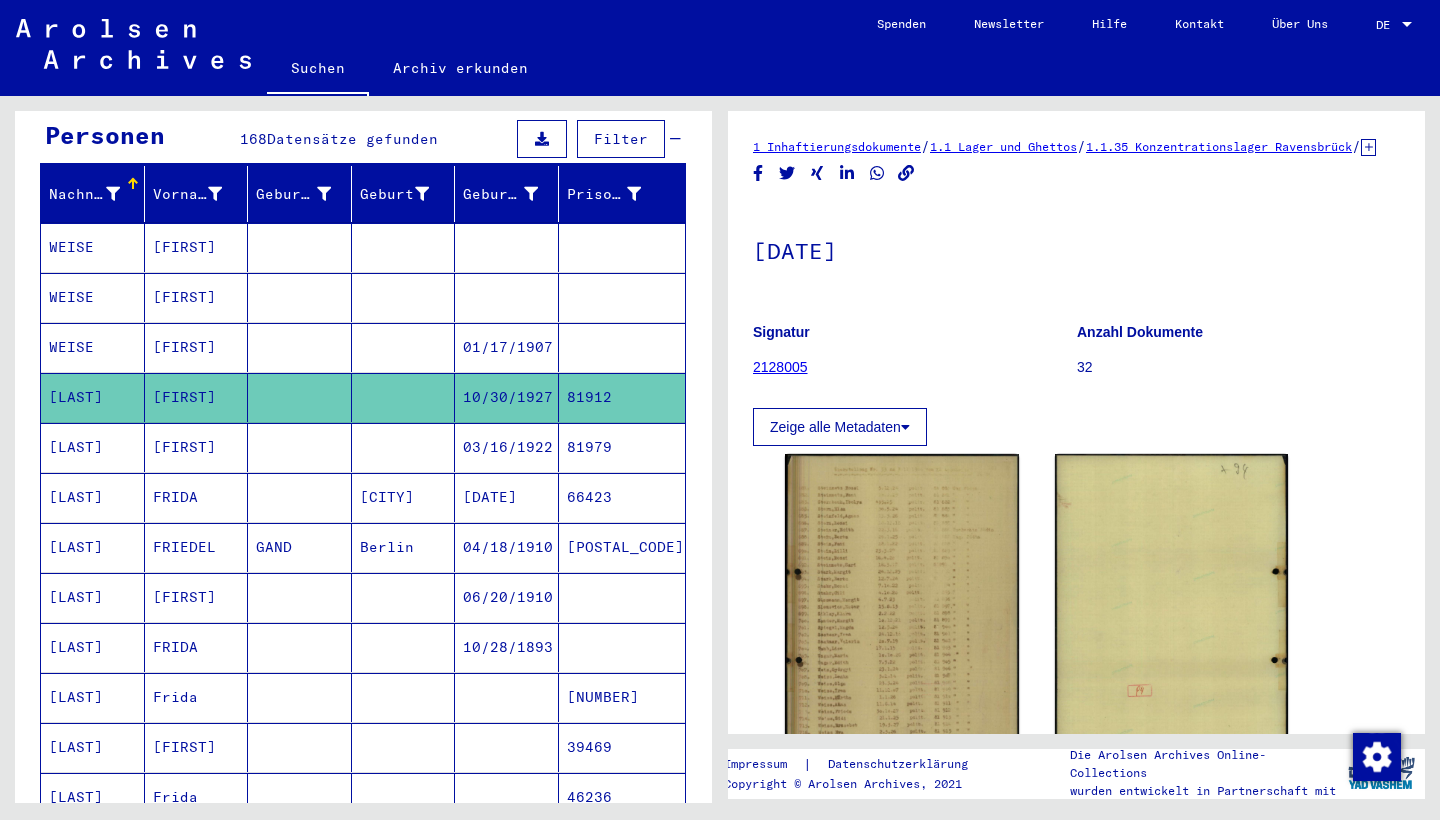 click on "FRIDA" at bounding box center [197, 547] 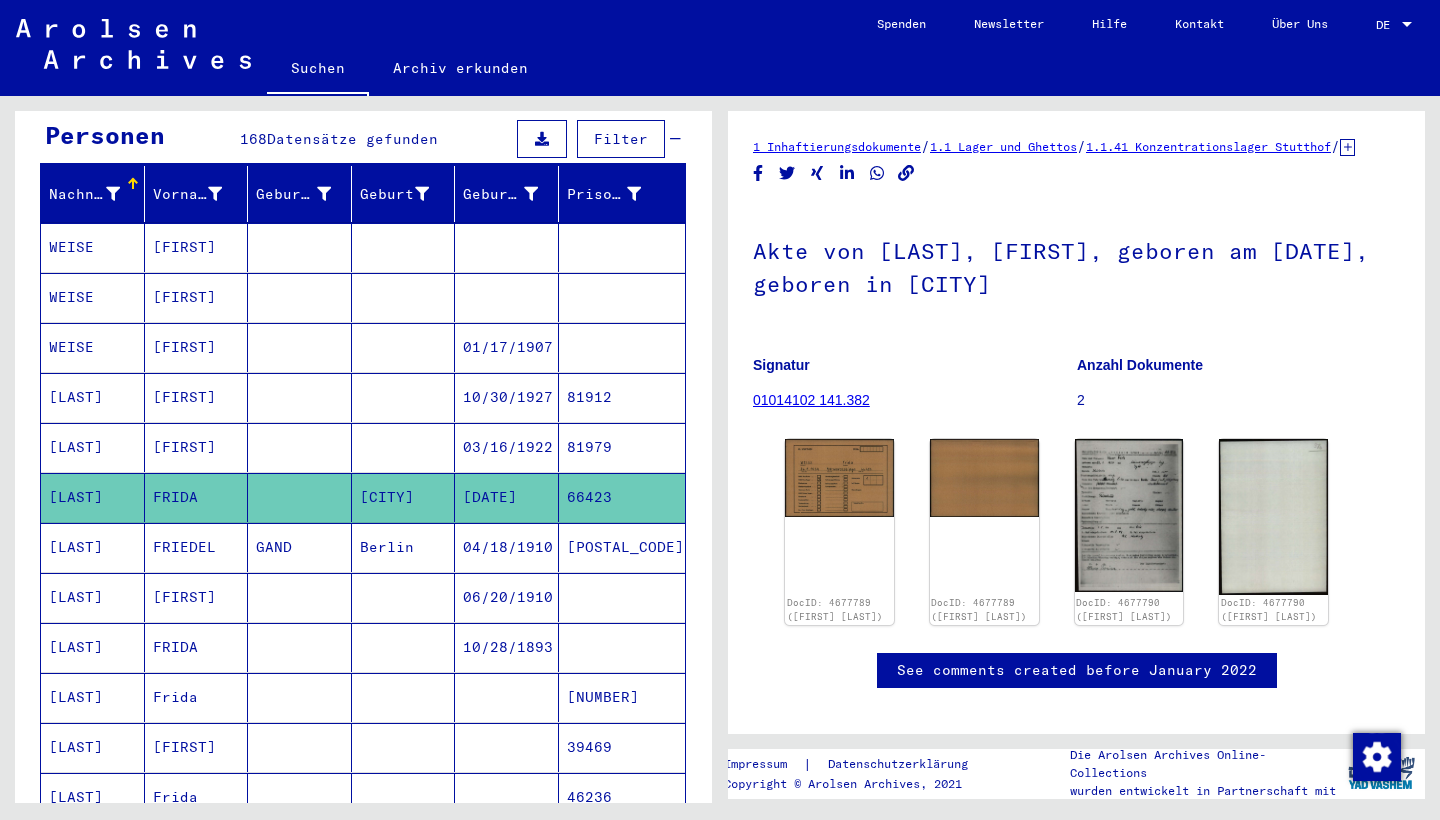 scroll, scrollTop: 0, scrollLeft: 0, axis: both 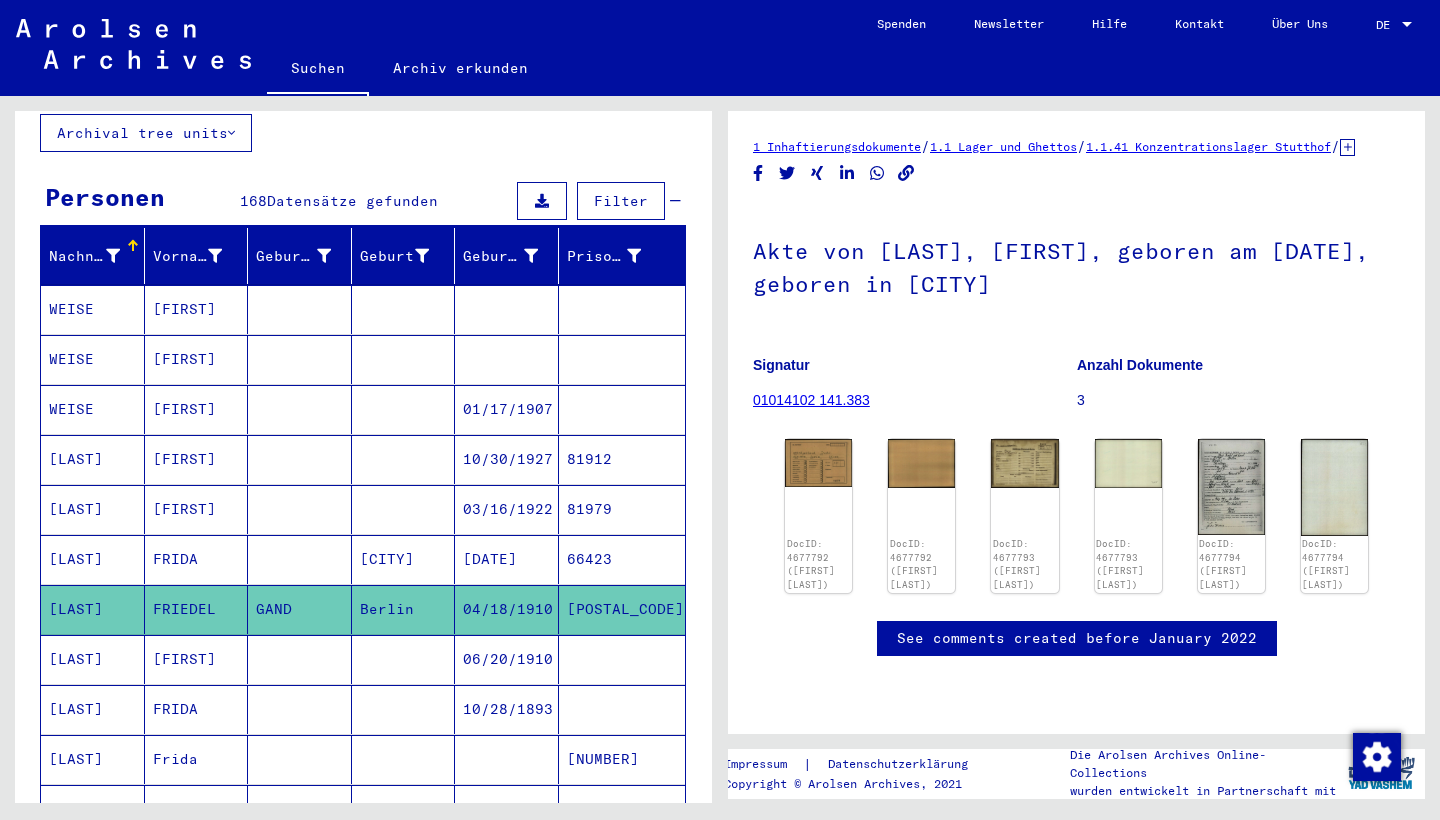 click on "[FIRST]" at bounding box center (197, 509) 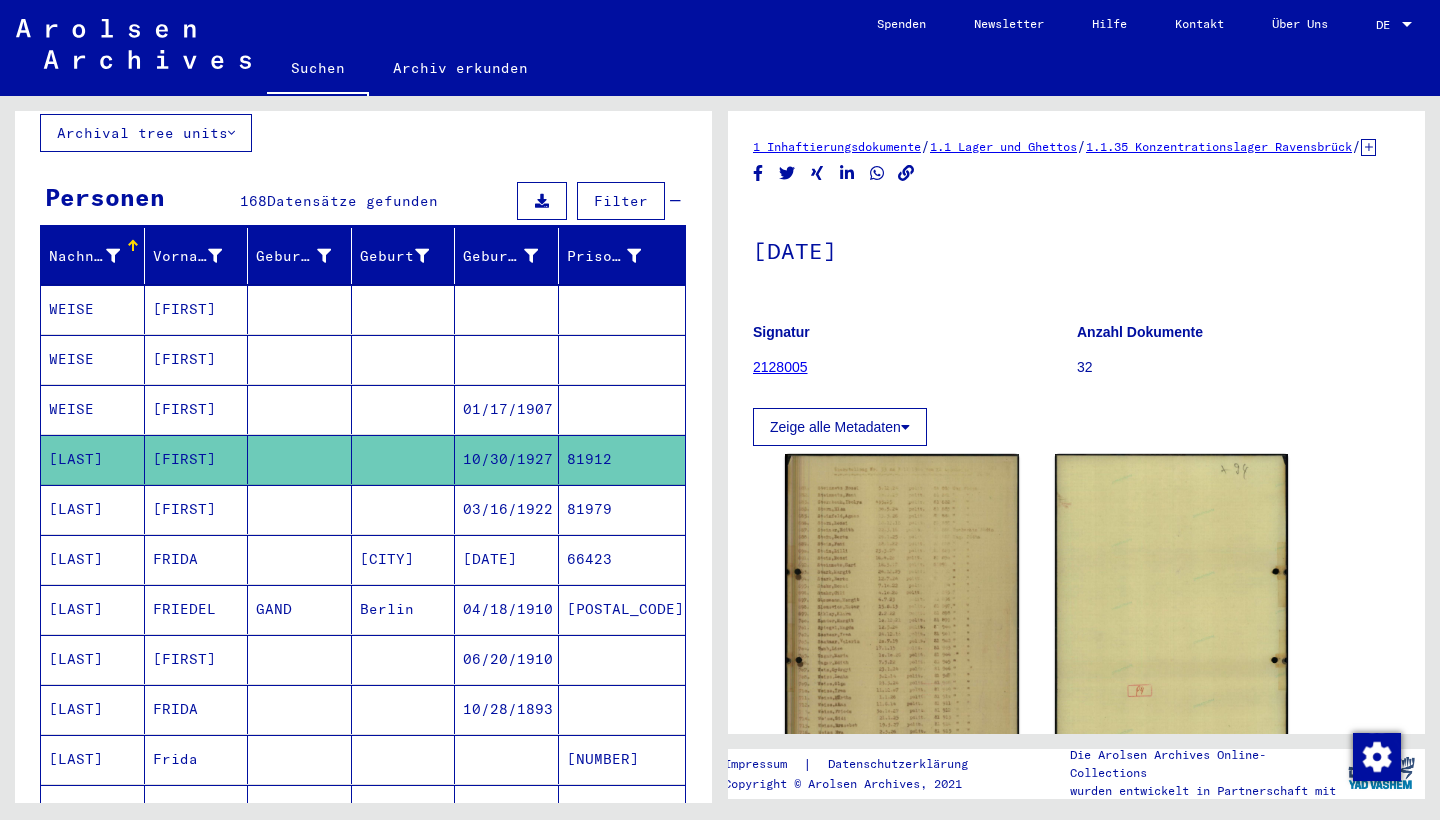scroll, scrollTop: 0, scrollLeft: 0, axis: both 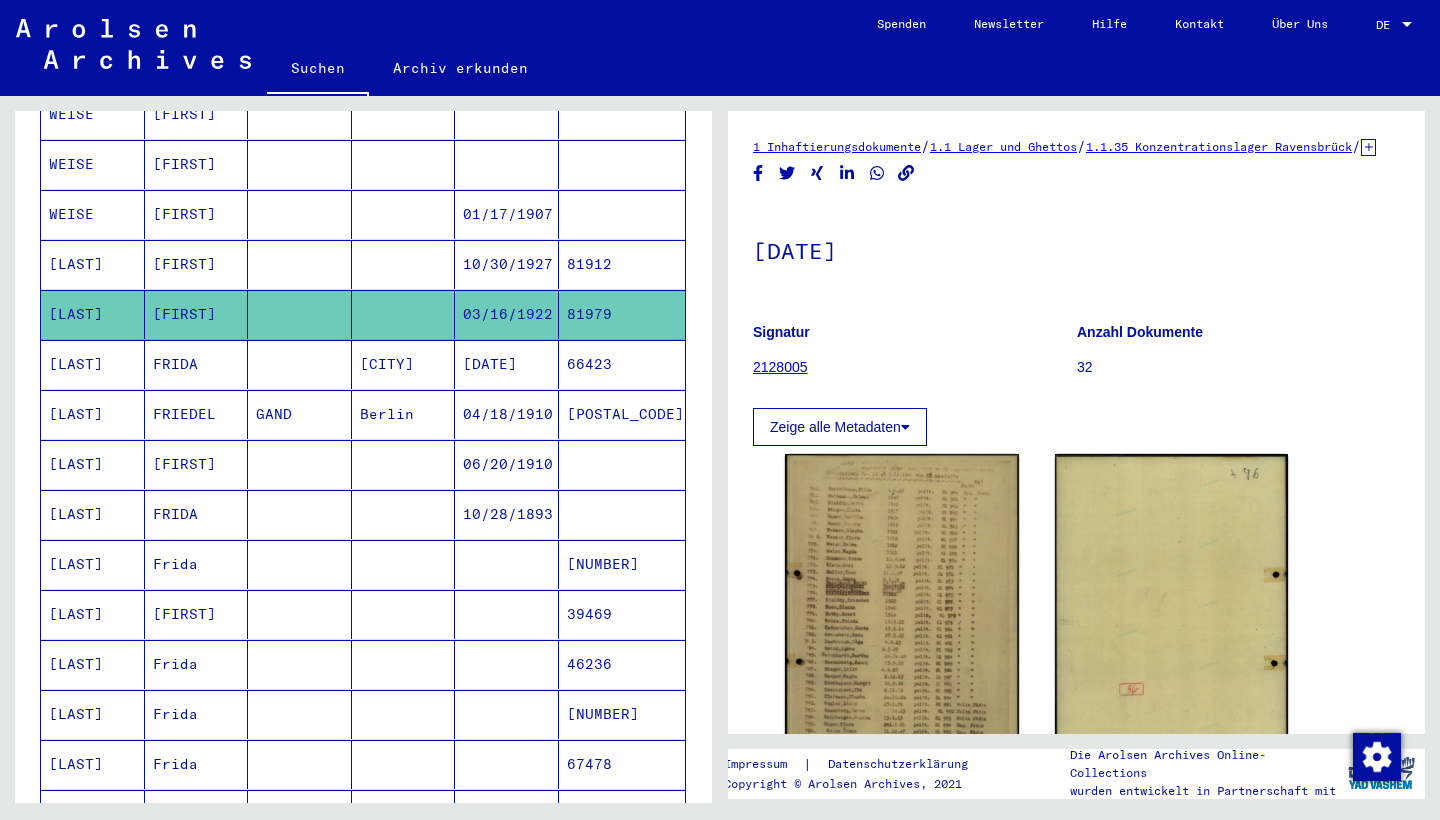 click on "[FIRST]" at bounding box center [197, 514] 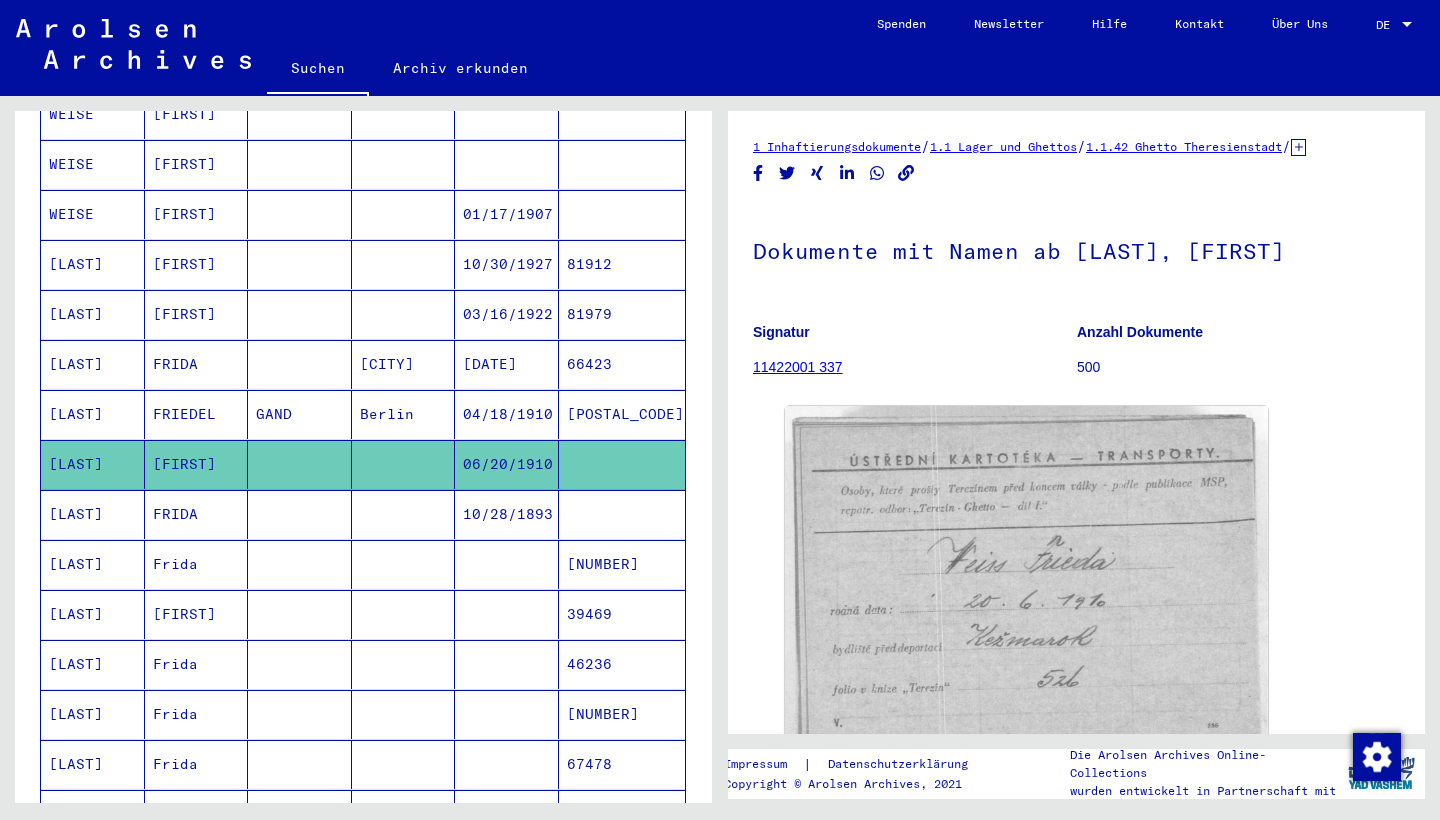 scroll, scrollTop: 0, scrollLeft: 0, axis: both 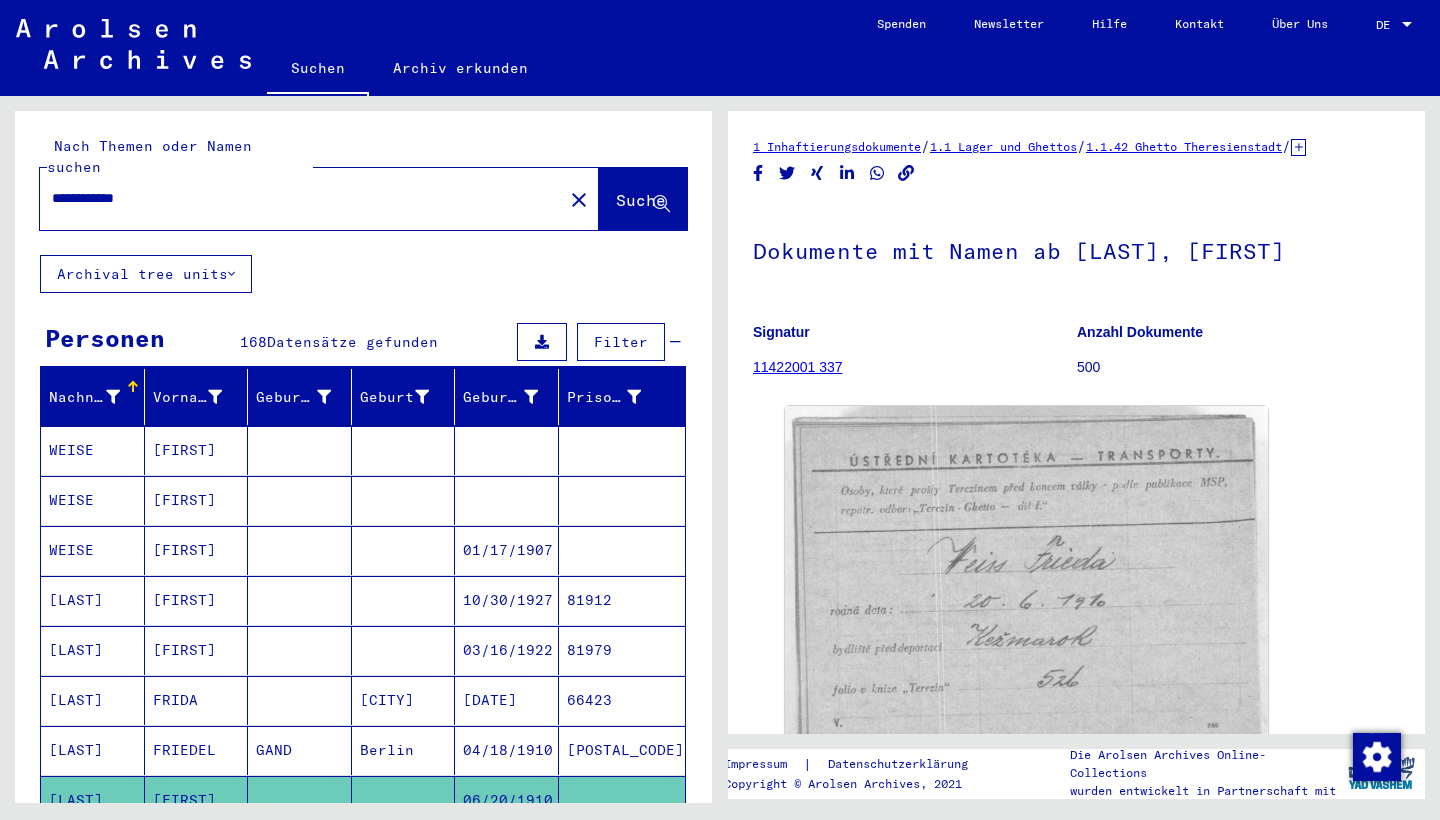 click on "**********" at bounding box center (301, 198) 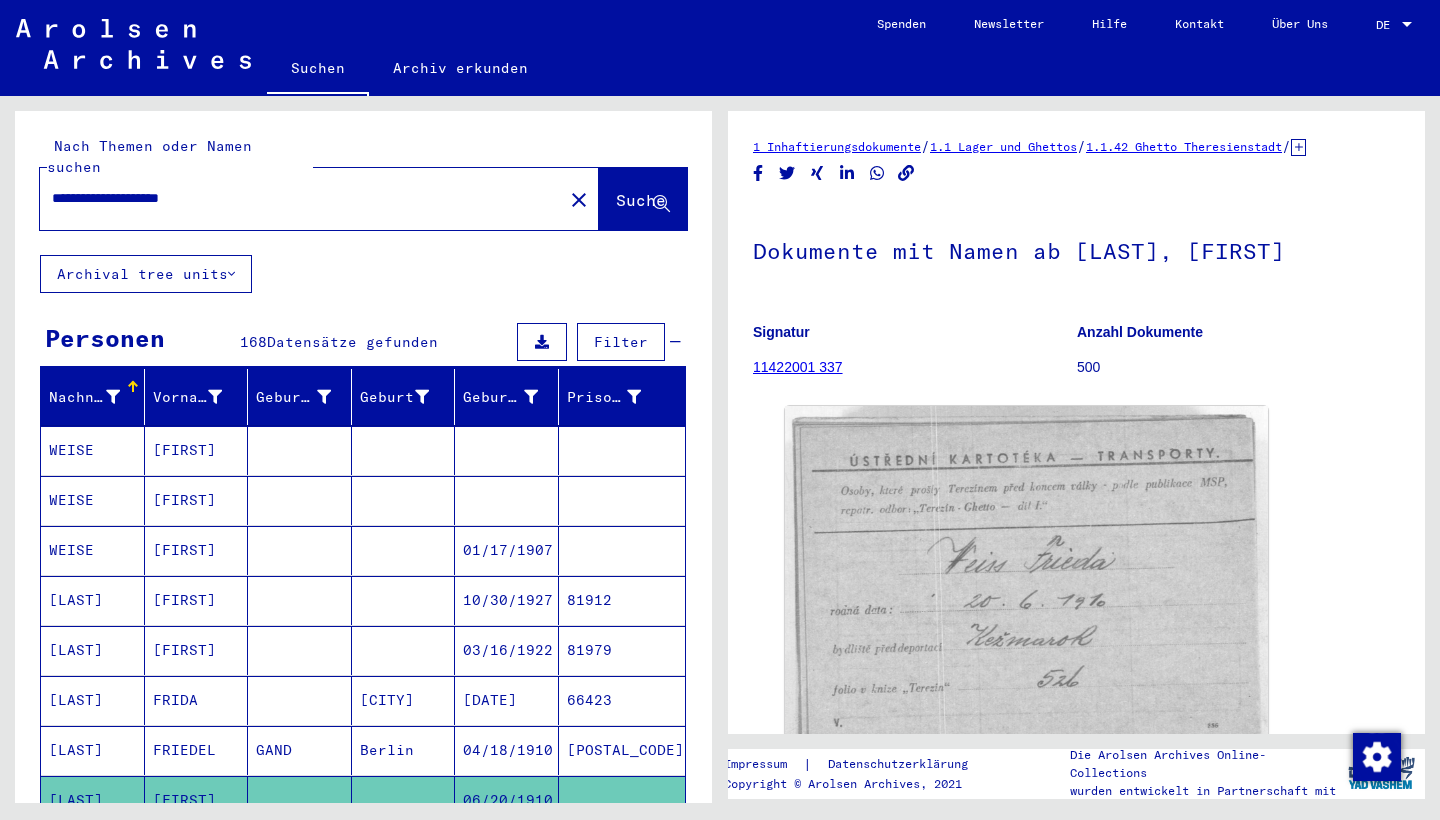 type on "**********" 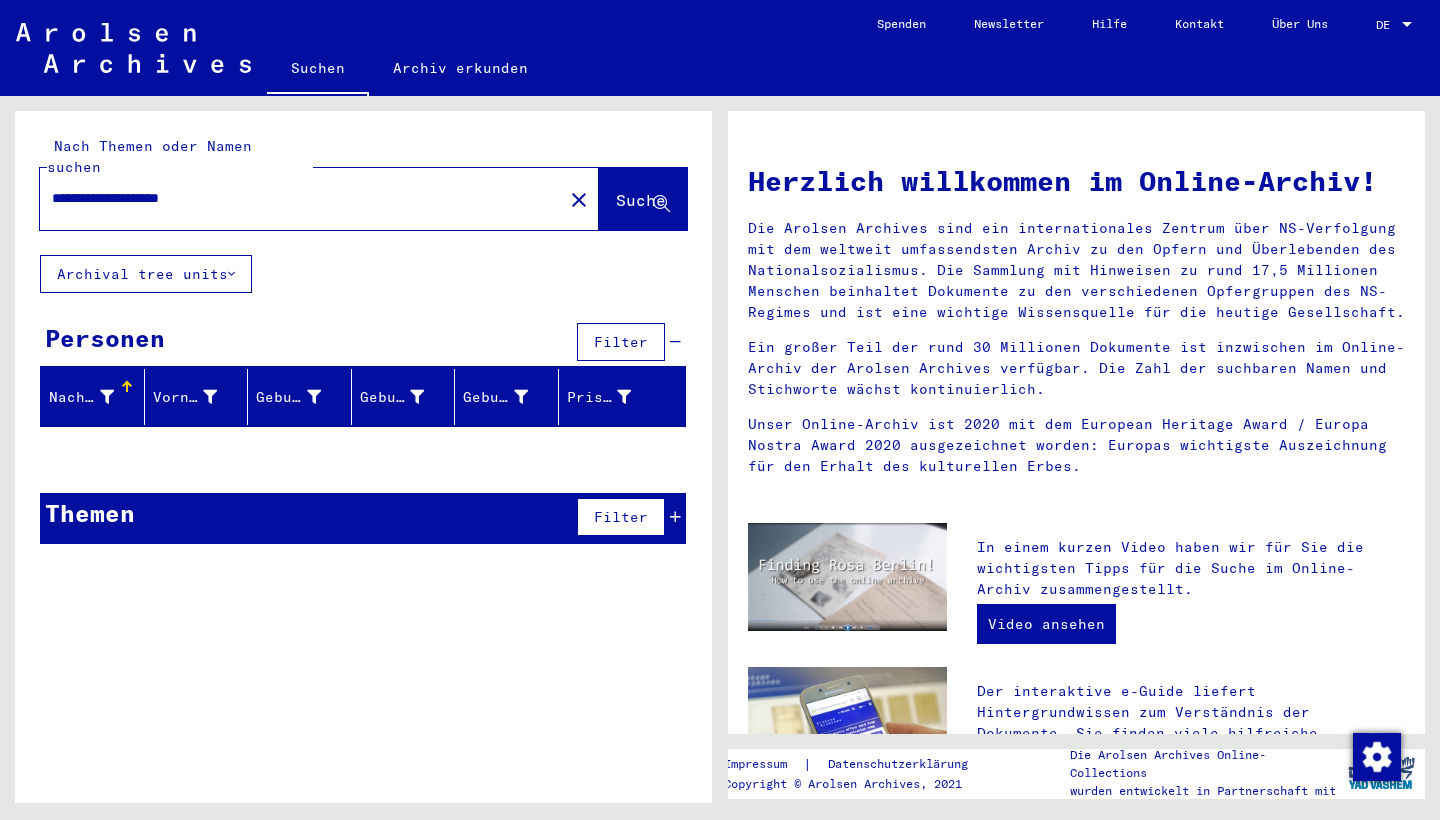 click on "Themen  Filter" at bounding box center (363, 518) 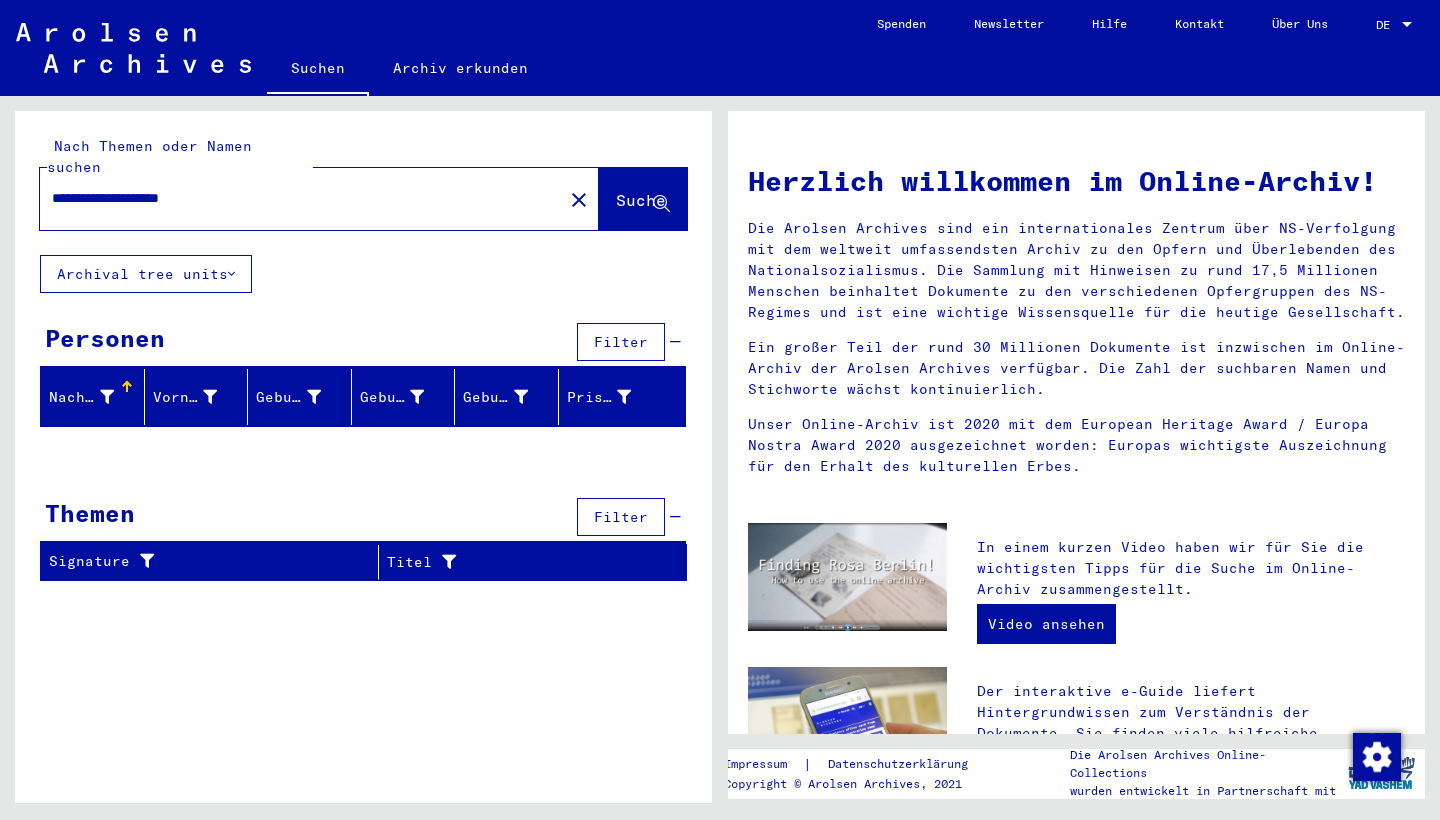 click at bounding box center [107, 397] 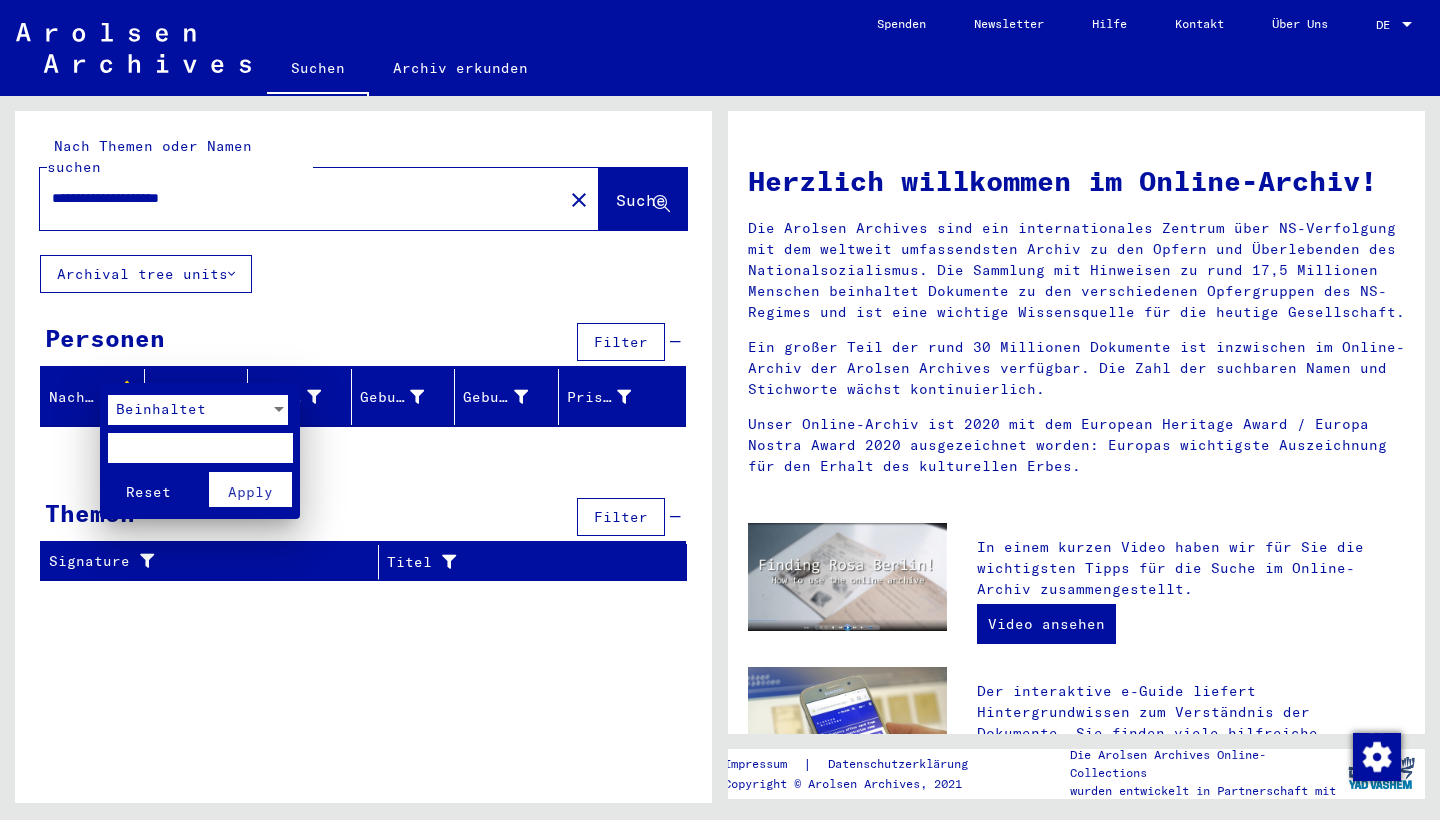 click at bounding box center (720, 410) 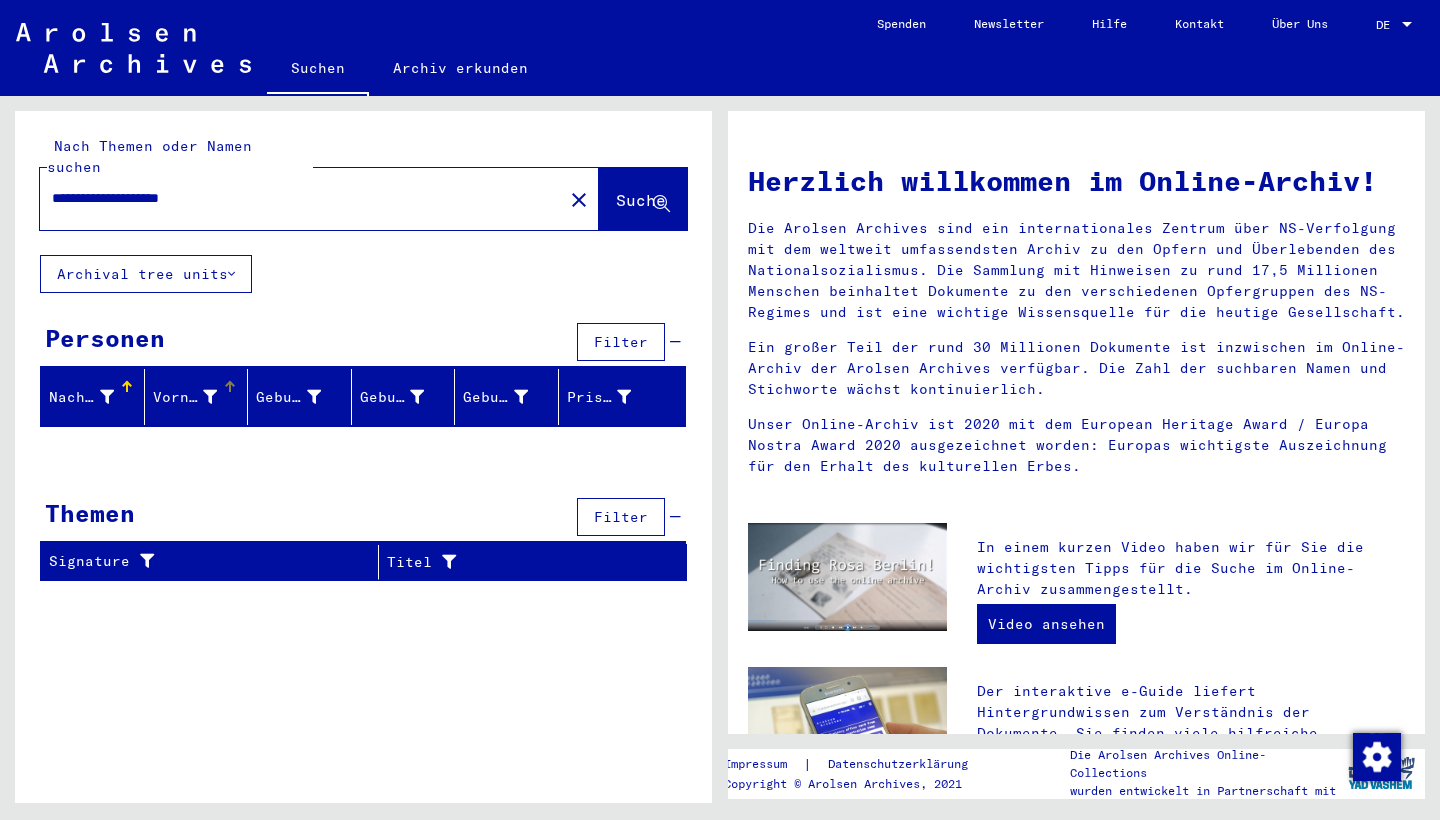 click on "Vorname" at bounding box center [200, 397] 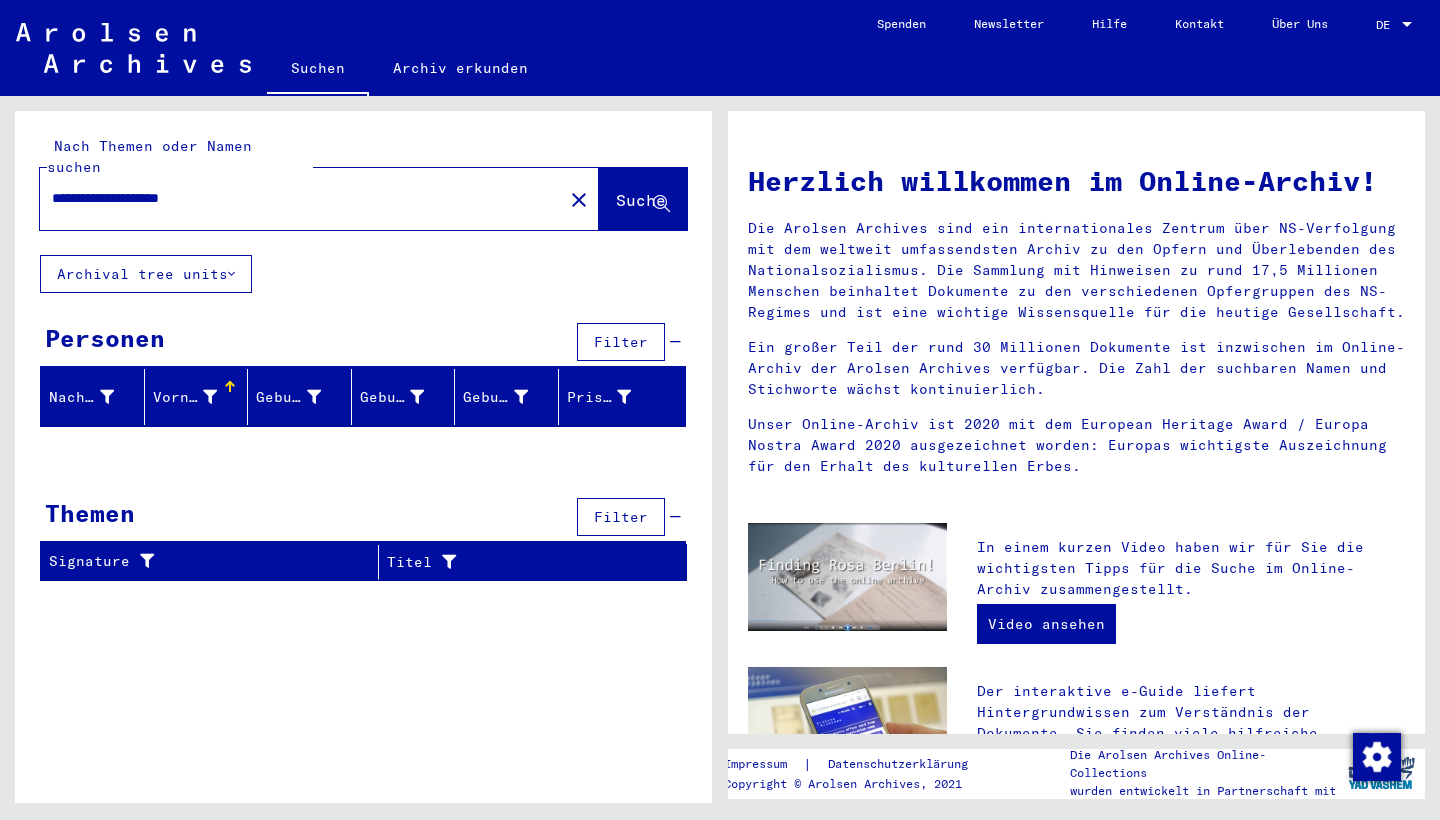 click on "Personen  Filter" at bounding box center (363, 343) 